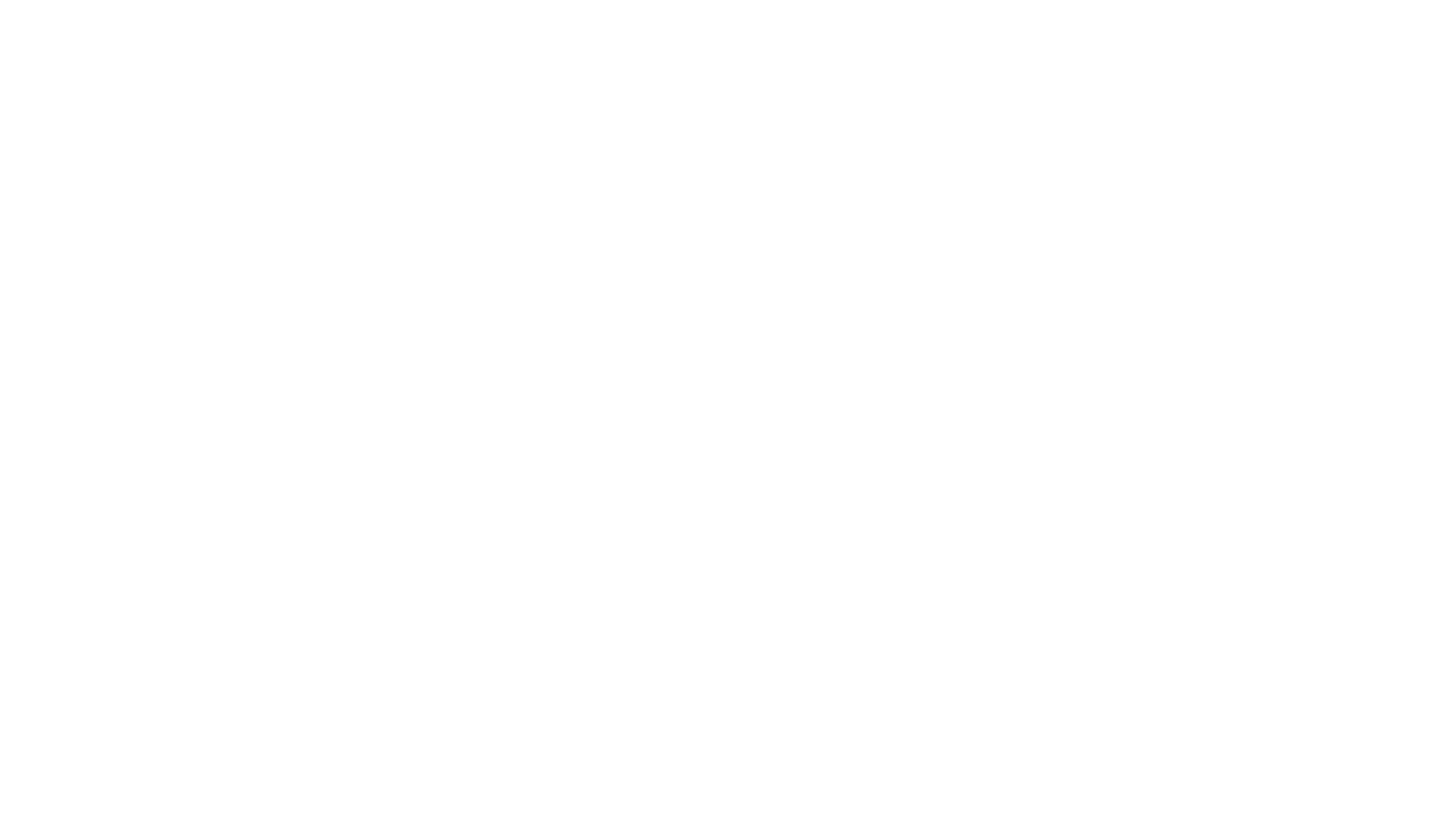 scroll, scrollTop: 0, scrollLeft: 0, axis: both 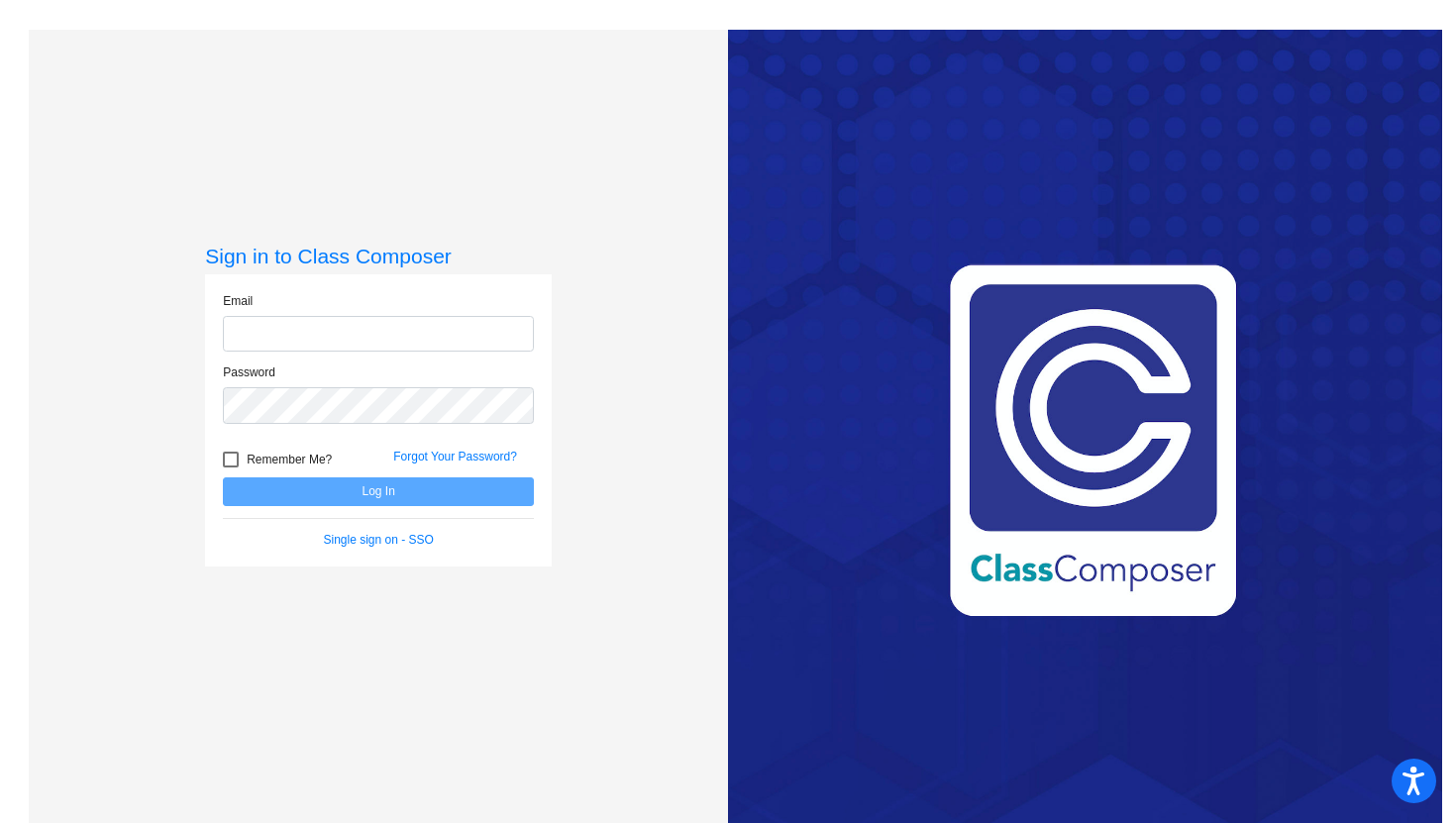 type on "[EMAIL]" 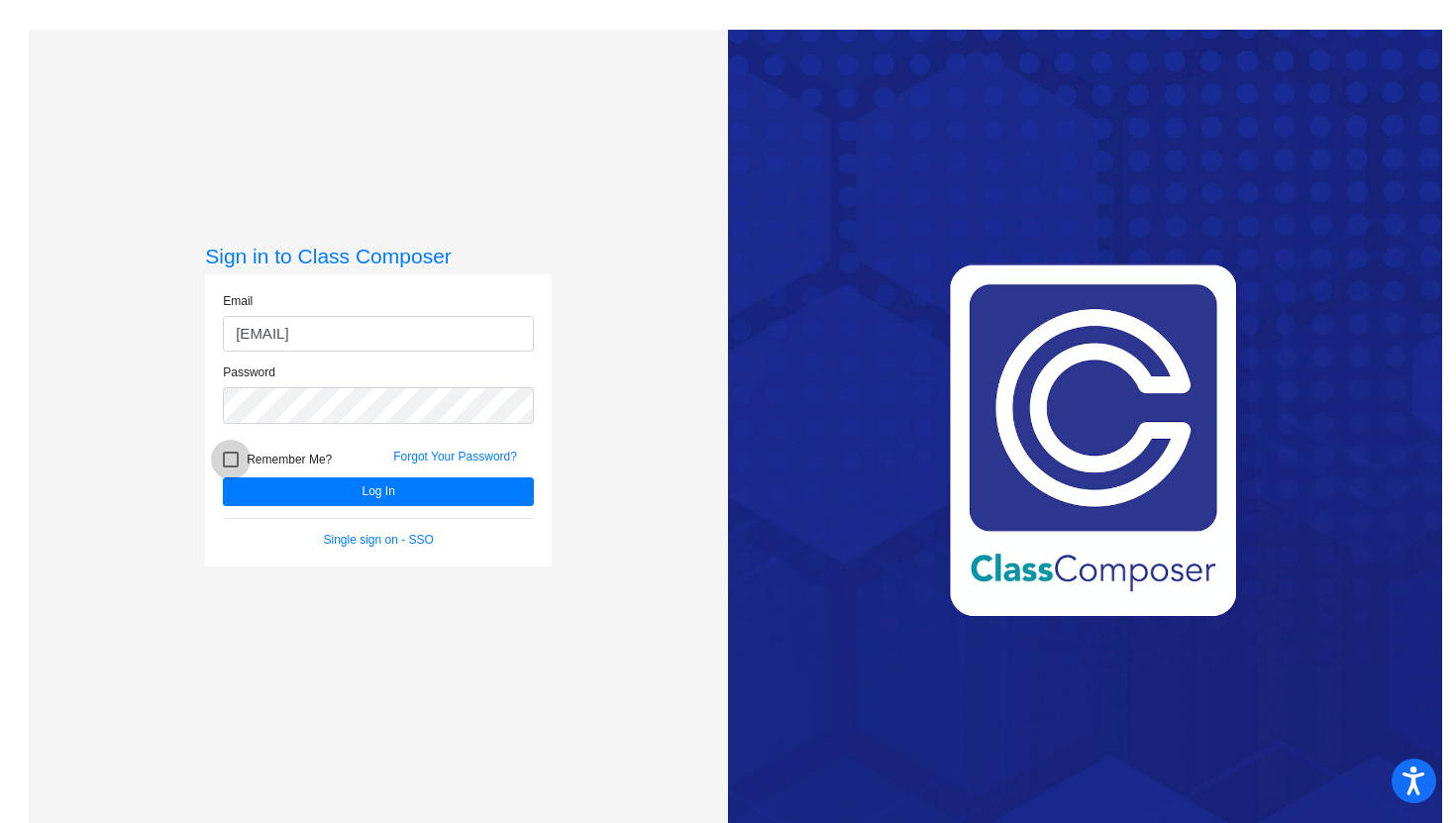 click on "Remember Me?" at bounding box center [289, 460] 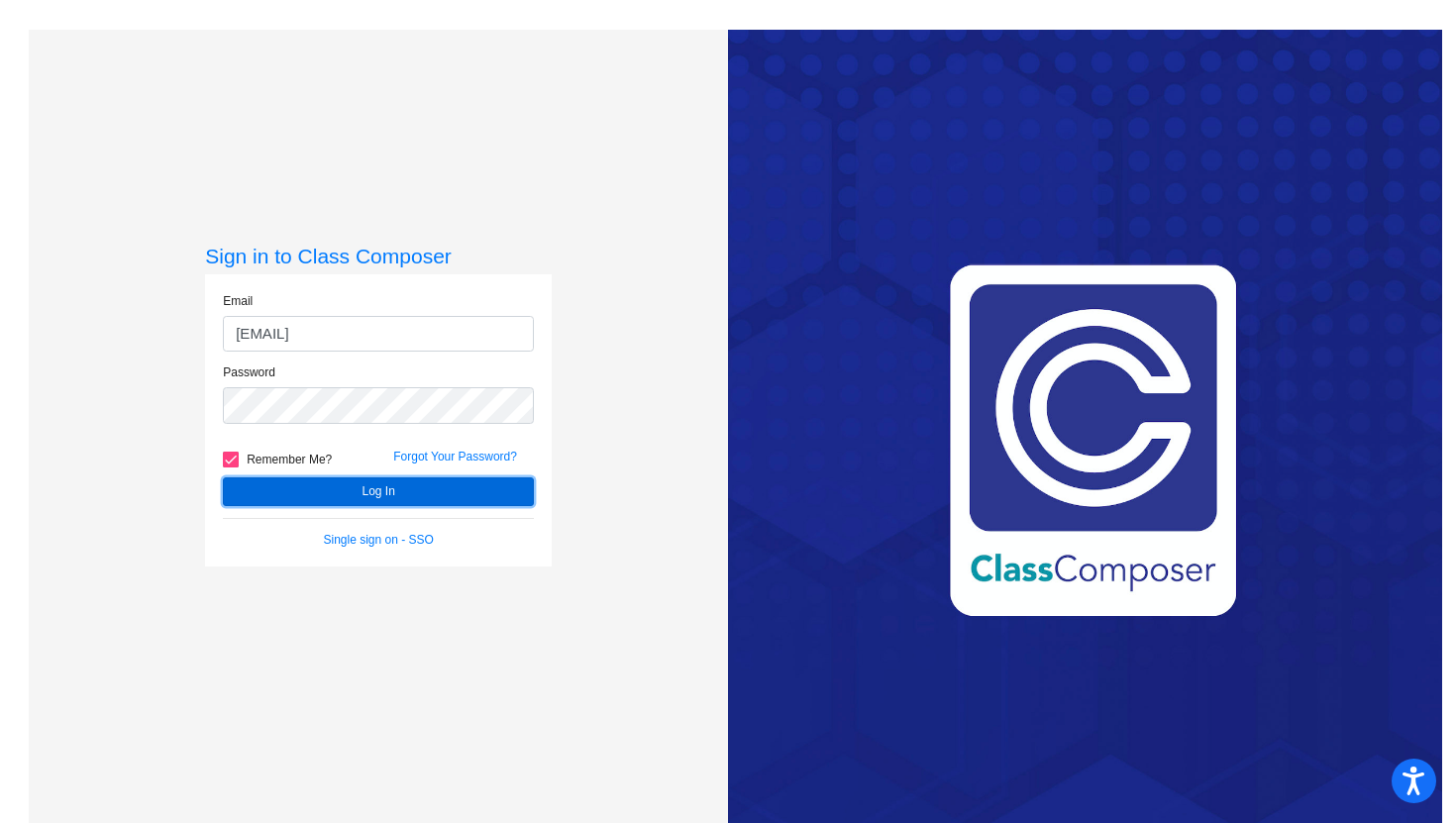 click on "Log In" 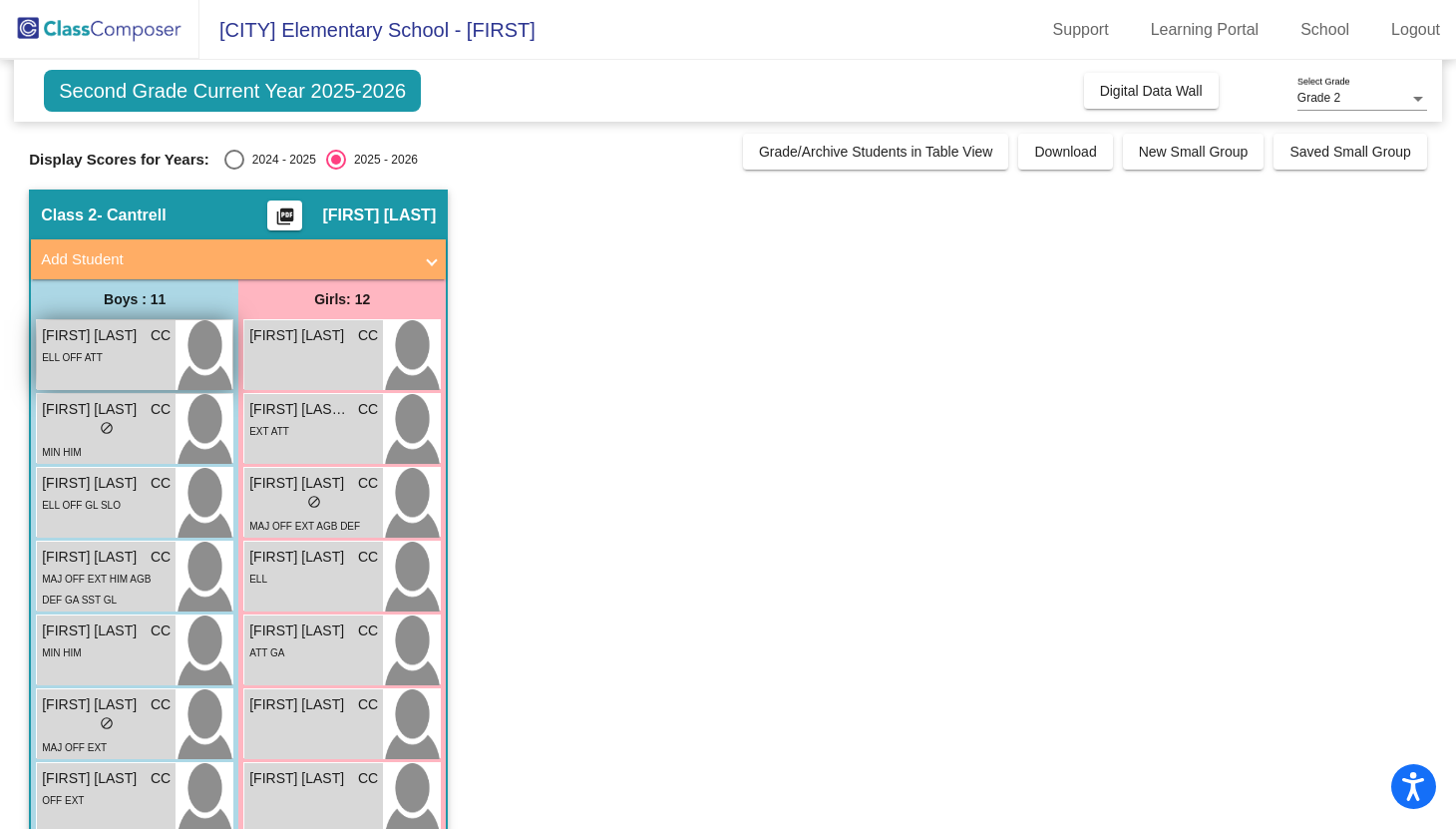 click on "ELL OFF ATT" at bounding box center [72, 357] 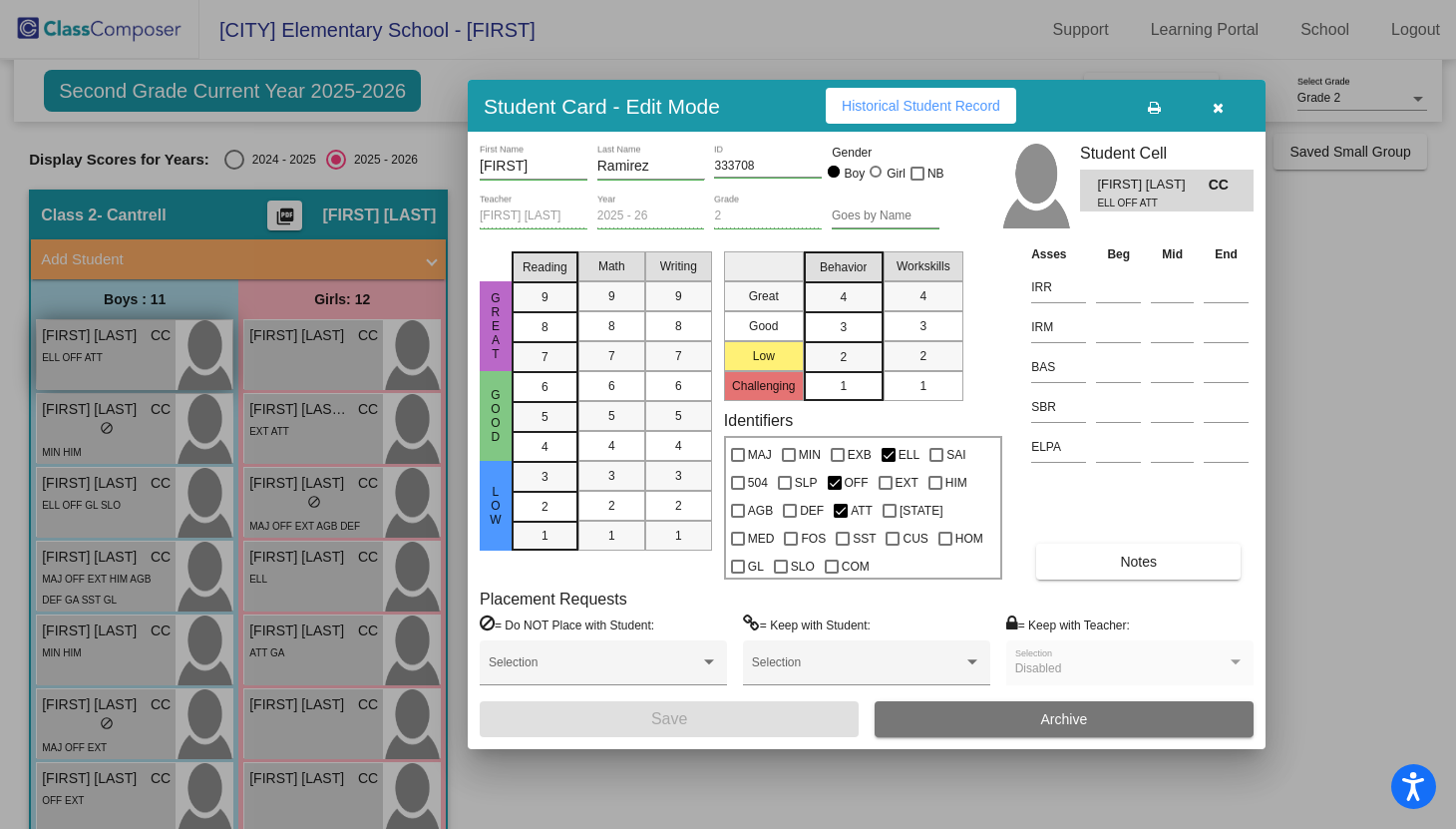 scroll, scrollTop: 0, scrollLeft: 0, axis: both 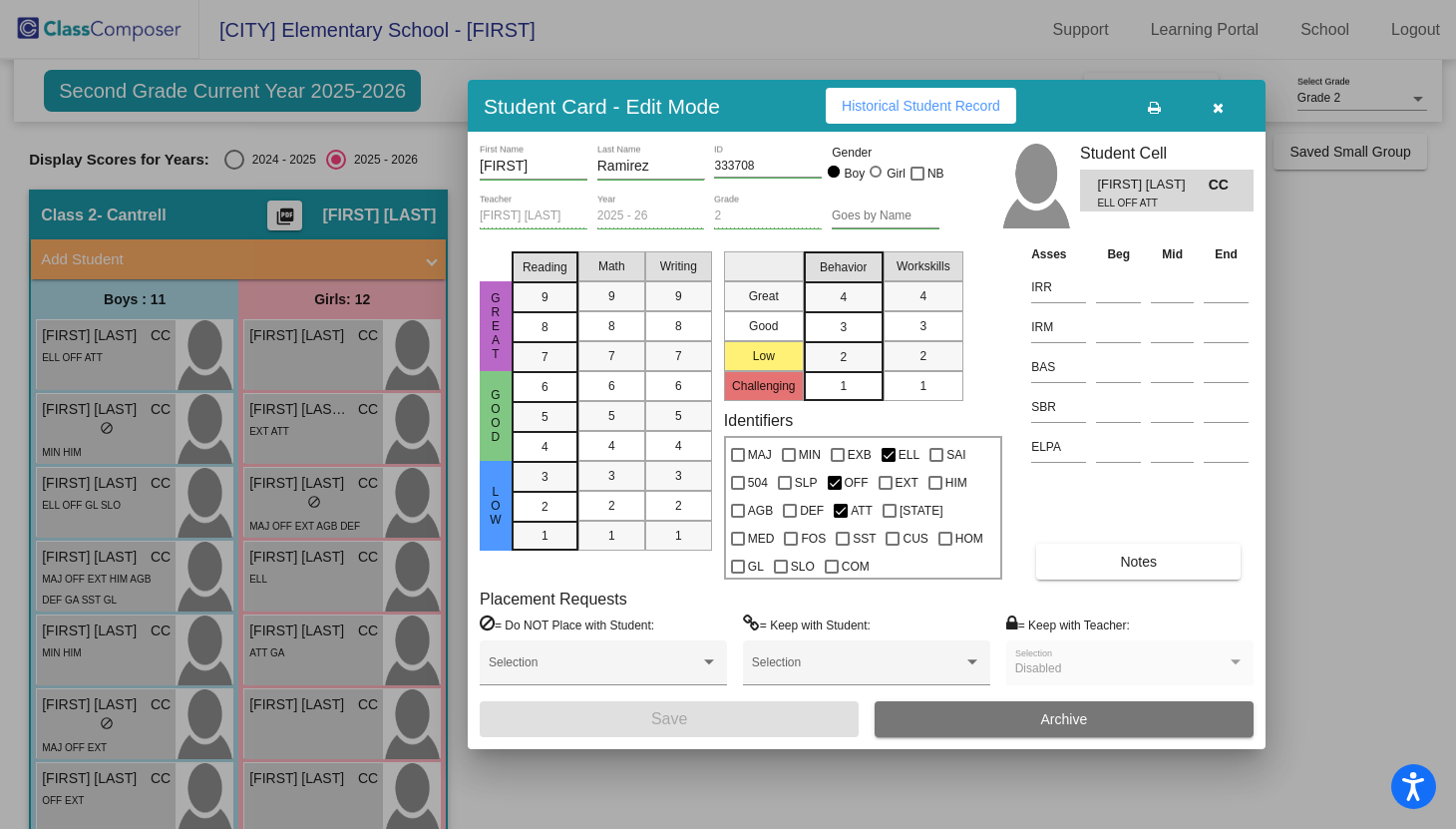 click at bounding box center (1218, 106) 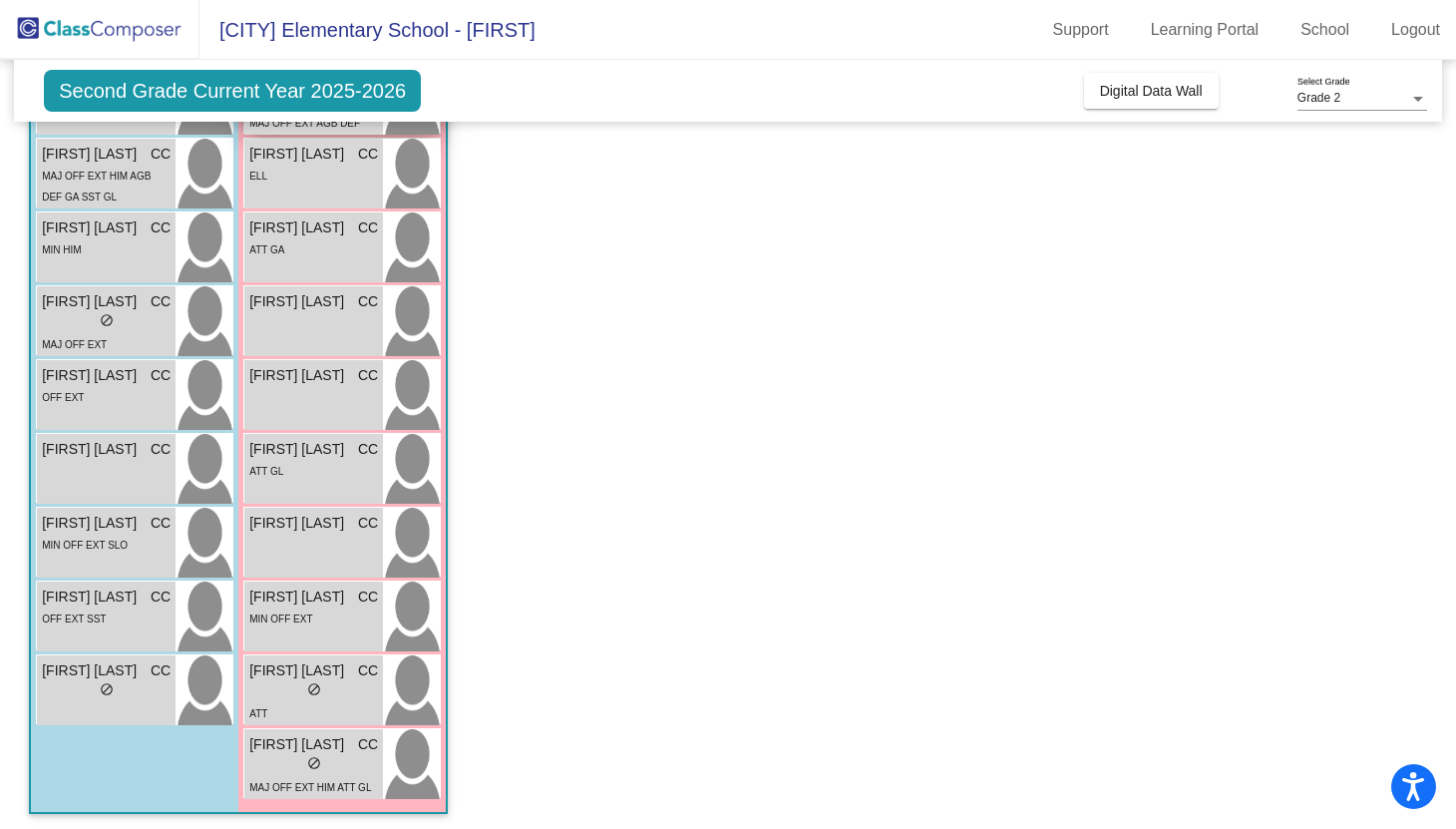 scroll, scrollTop: 408, scrollLeft: 0, axis: vertical 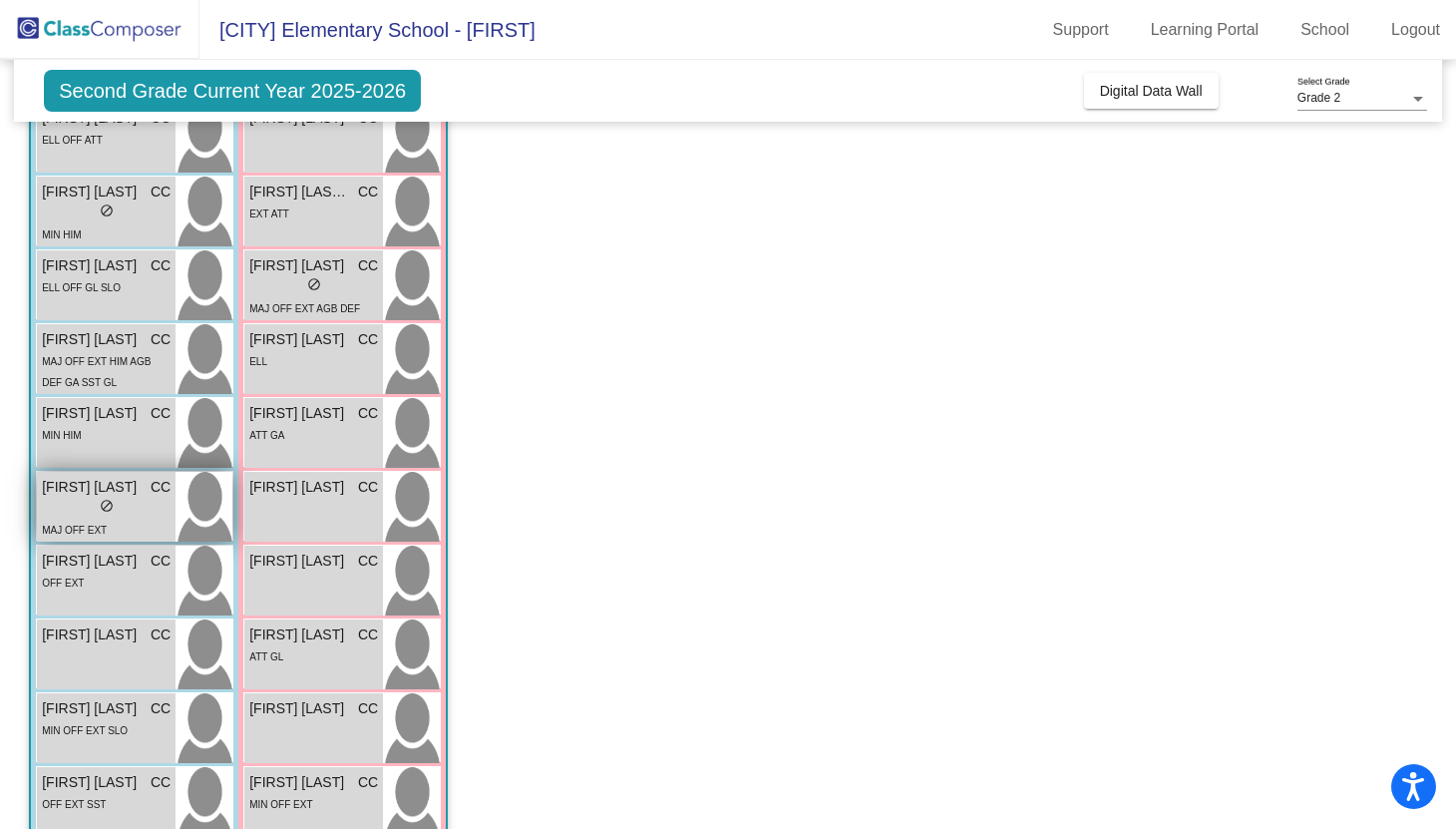click on "[FIRST] [LAST]" at bounding box center (92, 487) 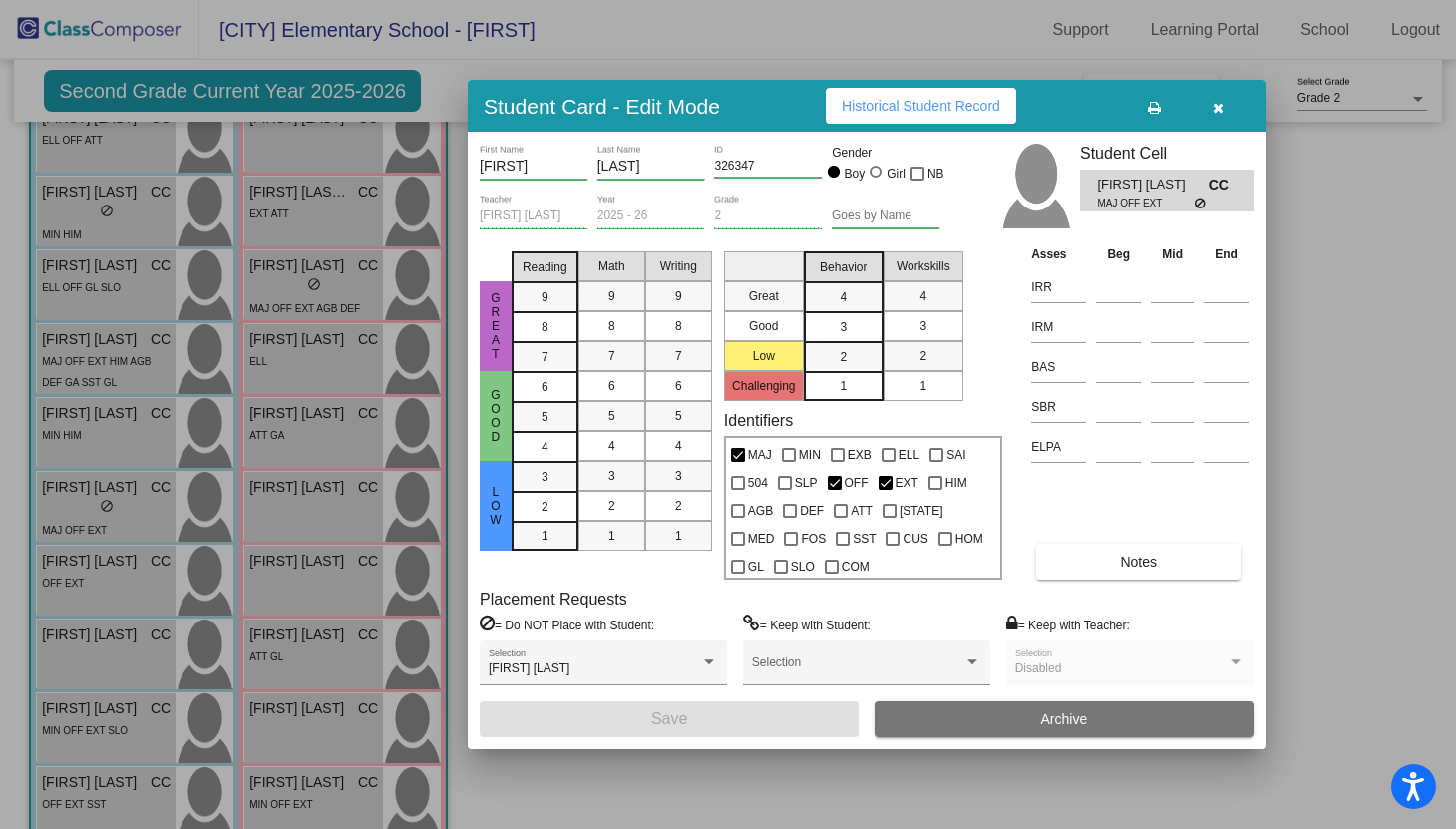 scroll, scrollTop: 0, scrollLeft: 0, axis: both 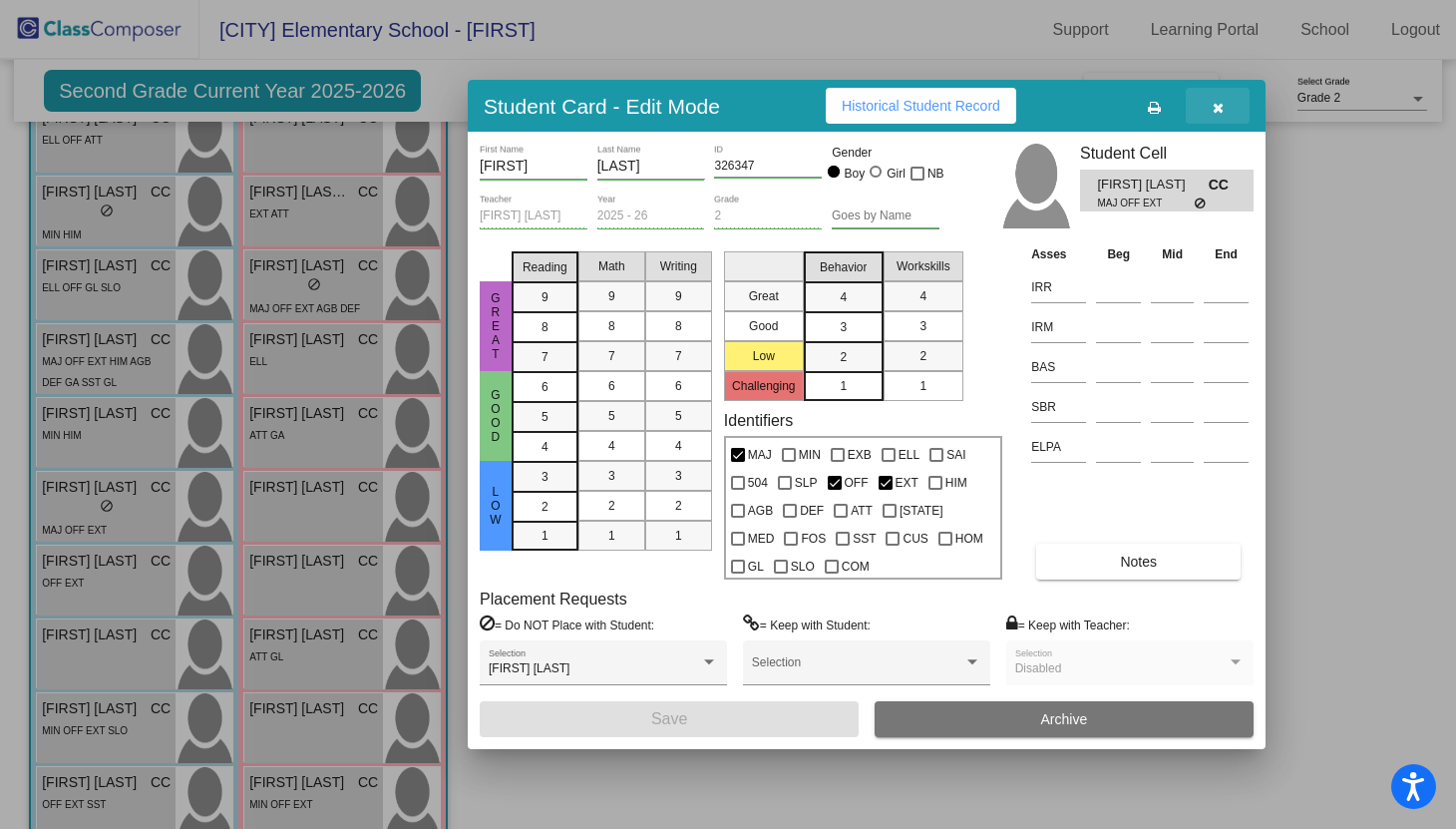 click at bounding box center (1218, 106) 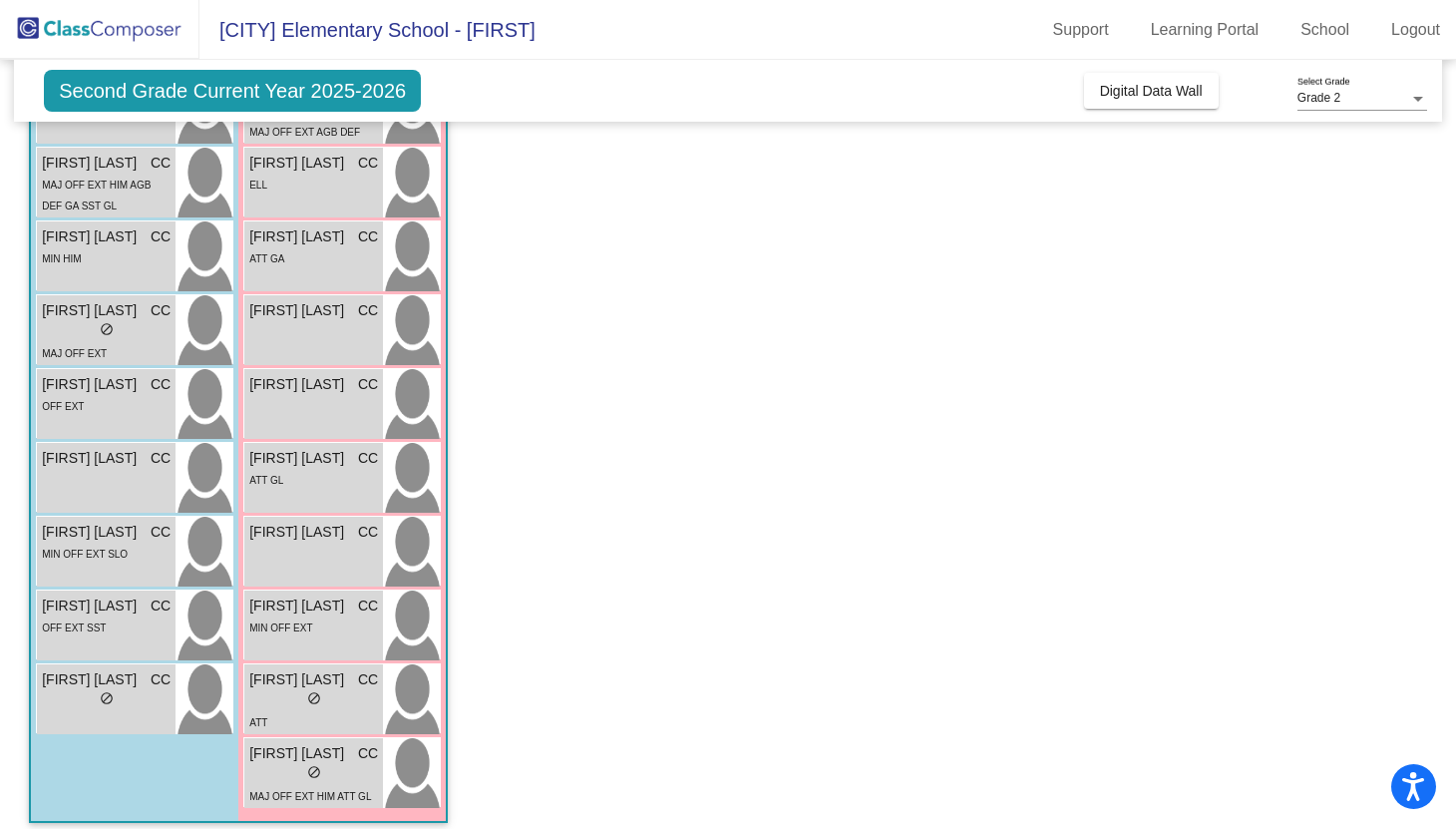 scroll, scrollTop: 408, scrollLeft: 0, axis: vertical 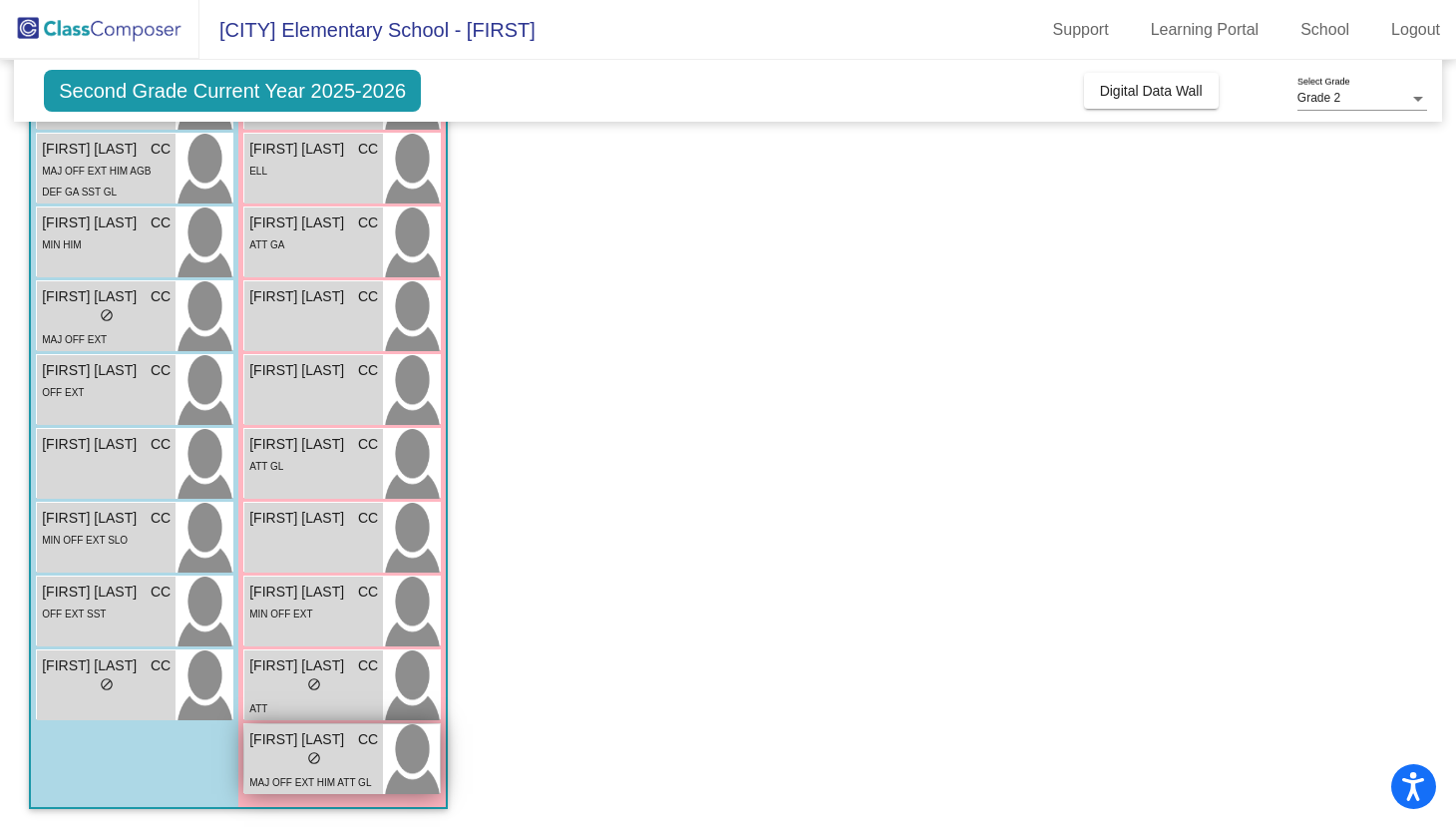 click on "lock do_not_disturb_alt" at bounding box center (313, 760) 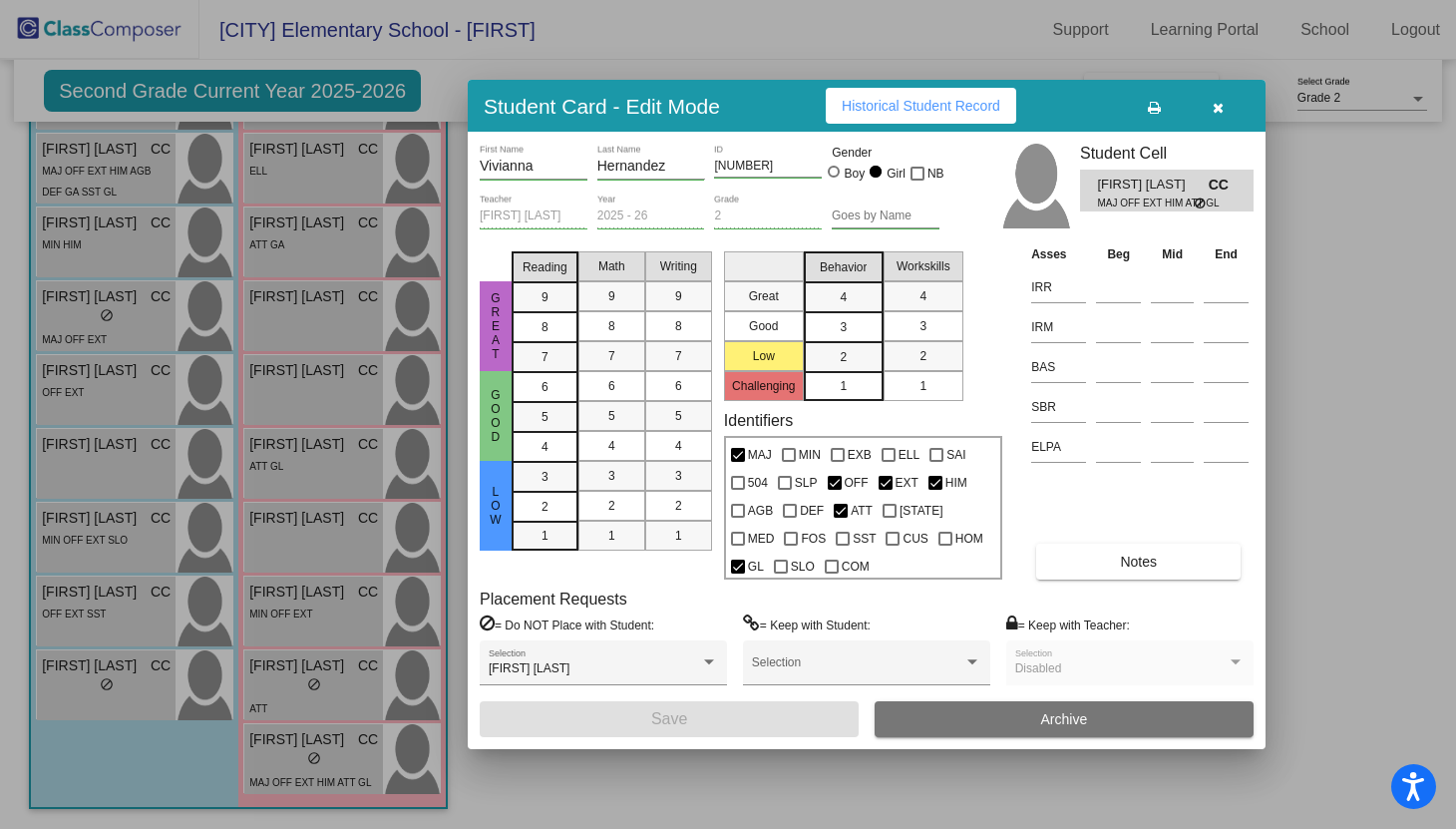 click at bounding box center (1218, 108) 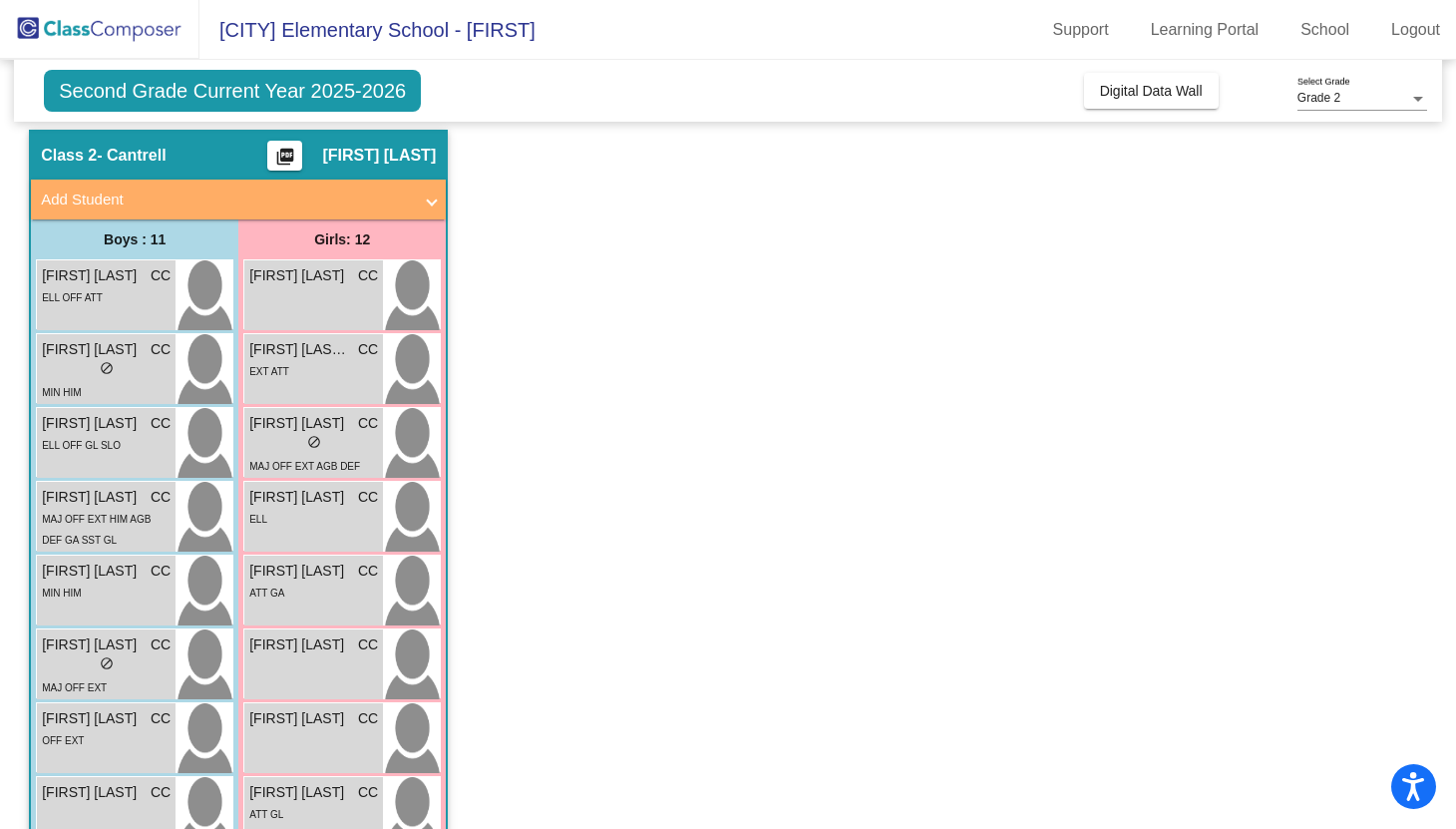 scroll, scrollTop: 0, scrollLeft: 0, axis: both 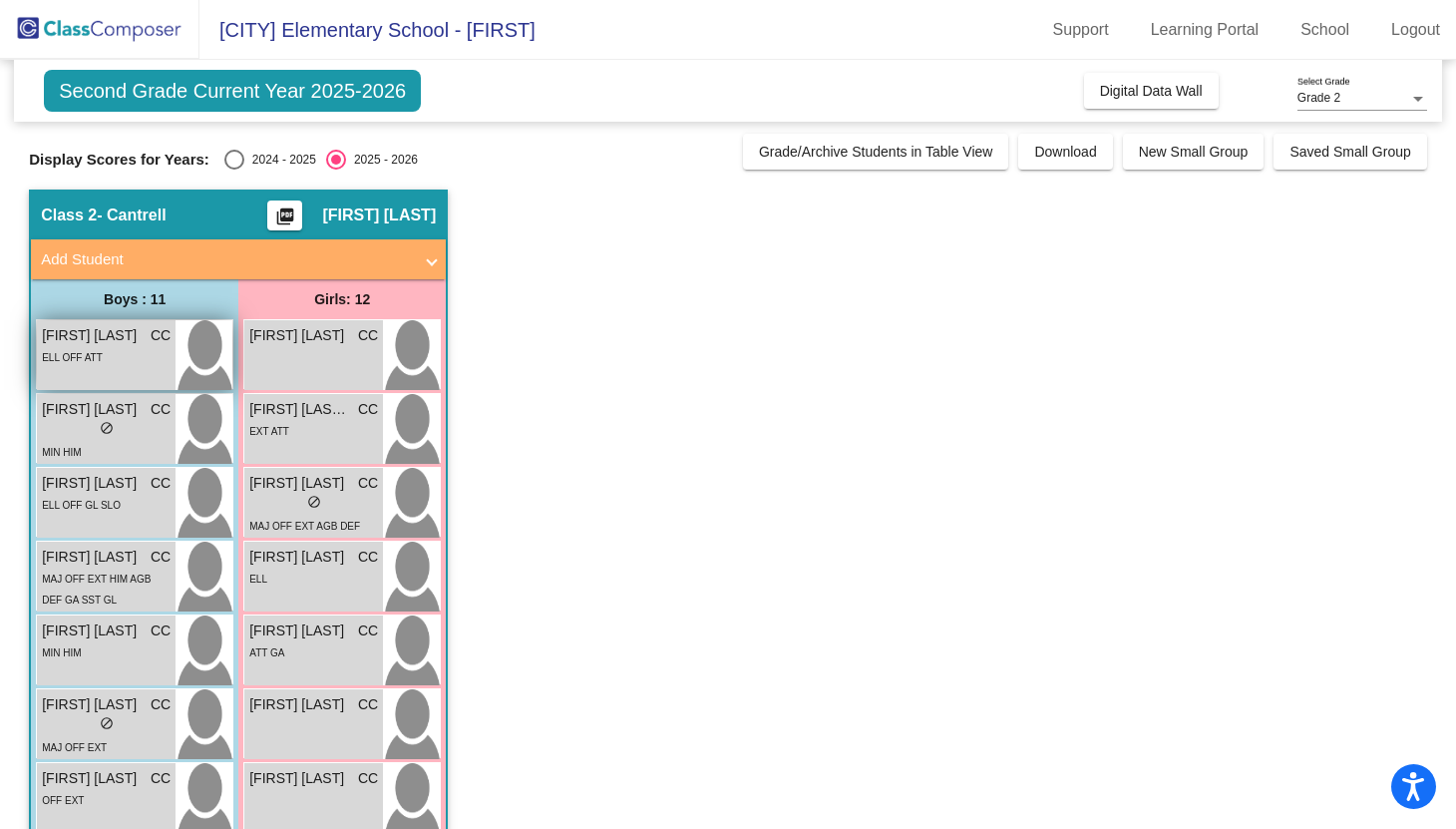 click on "ELL OFF ATT" at bounding box center (72, 357) 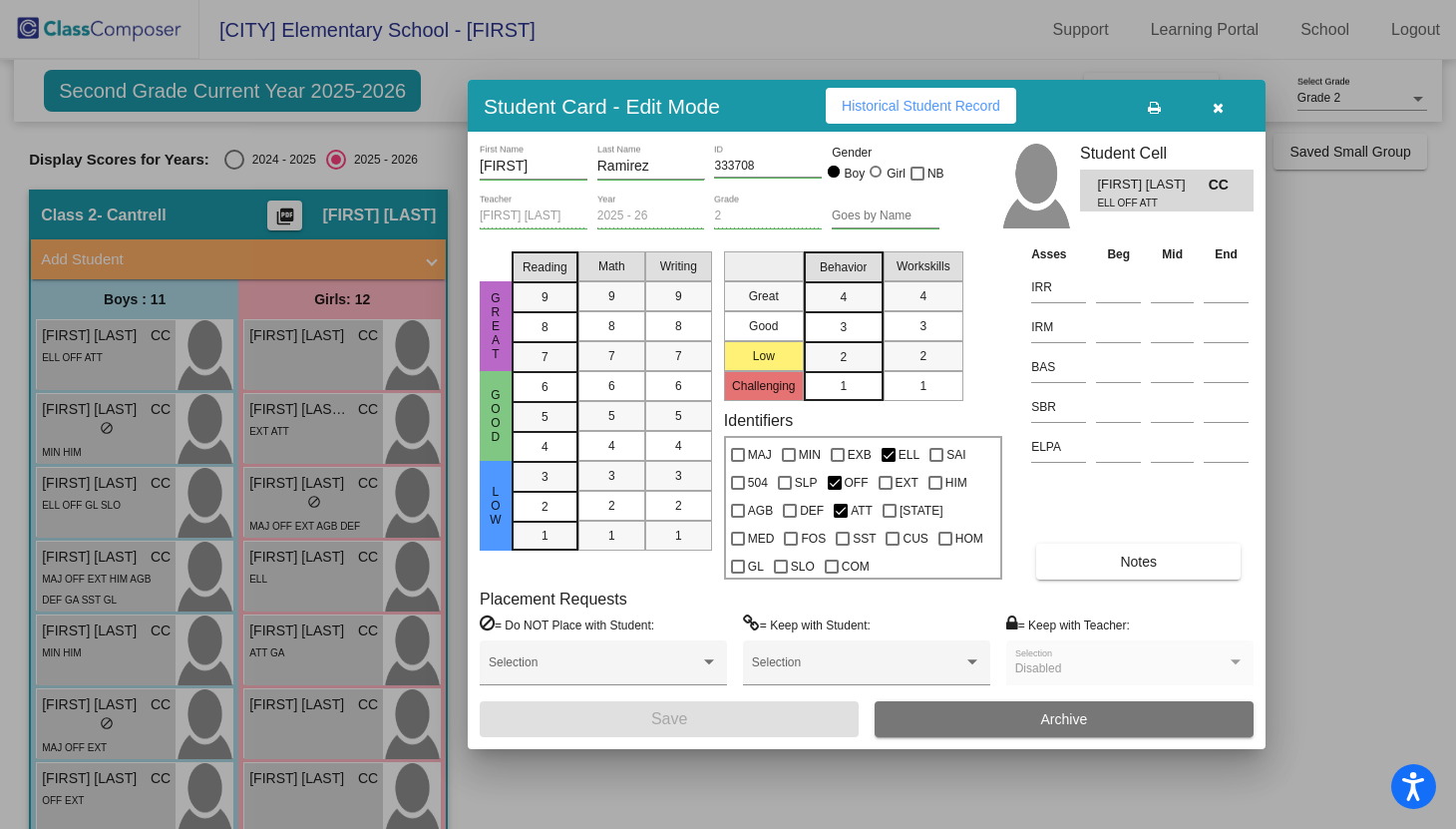 click at bounding box center (1218, 108) 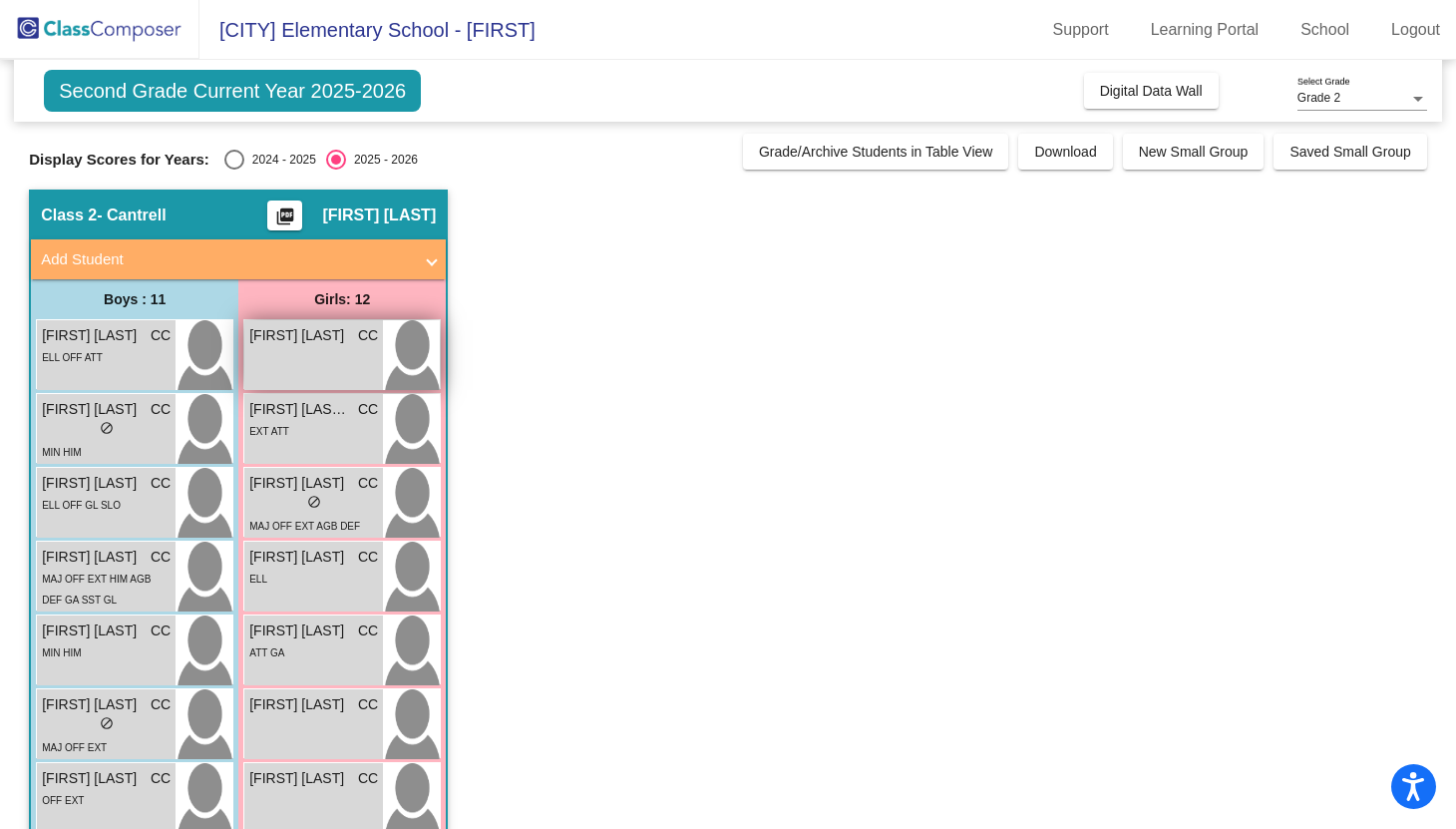 click on "[FIRST] [LAST]" at bounding box center [299, 335] 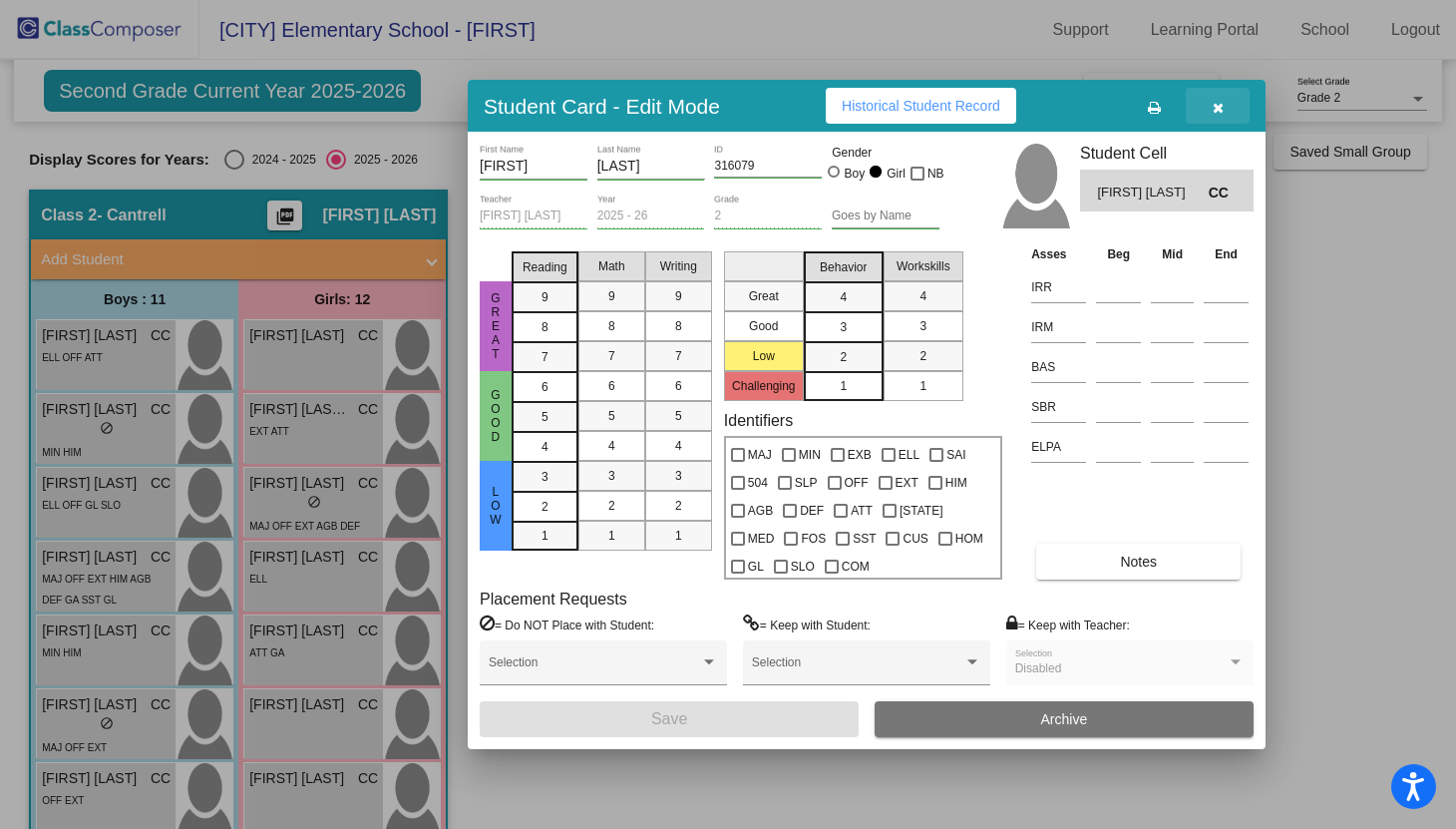 click at bounding box center [1218, 108] 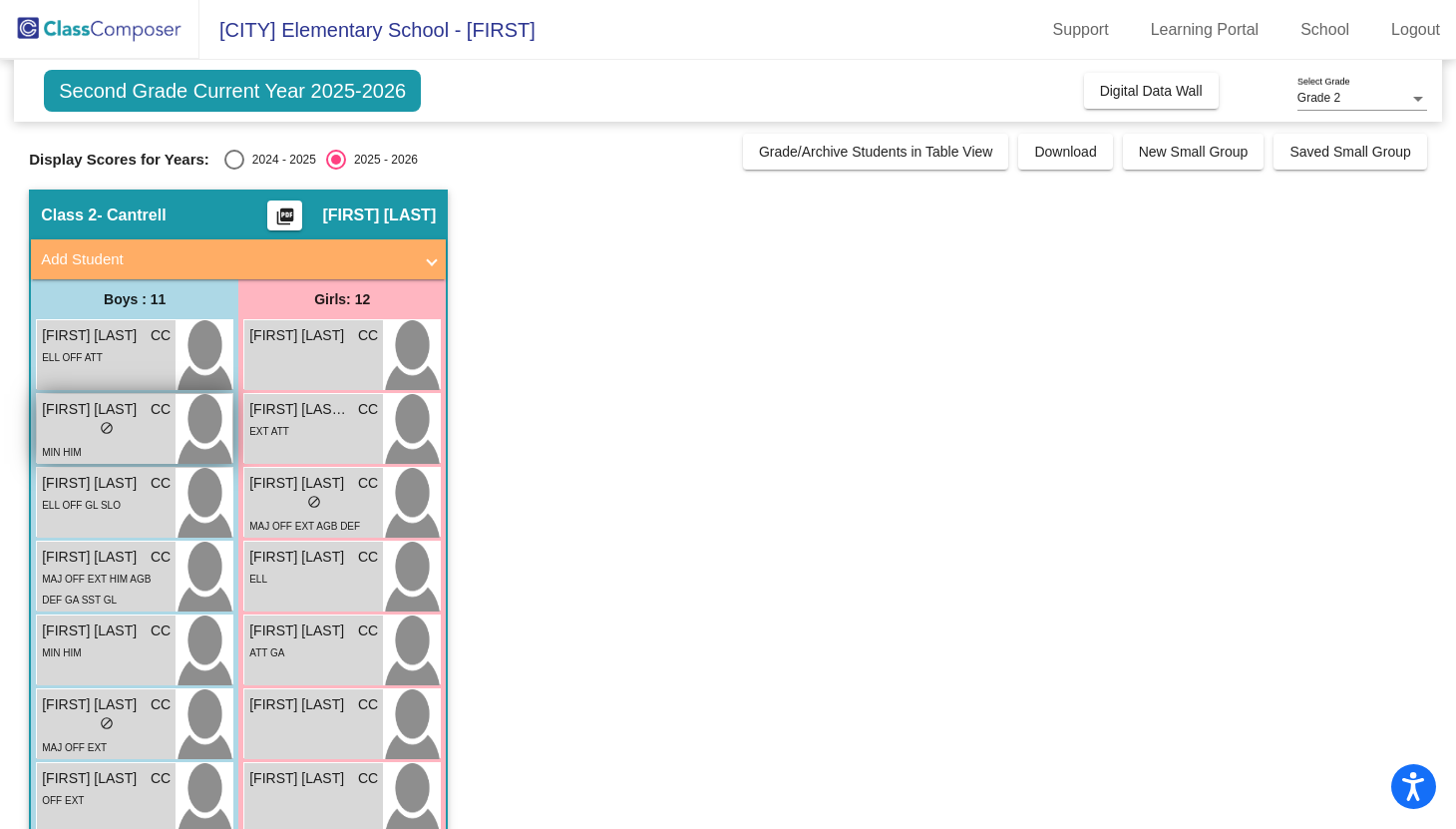 click on "lock do_not_disturb_alt" at bounding box center [106, 430] 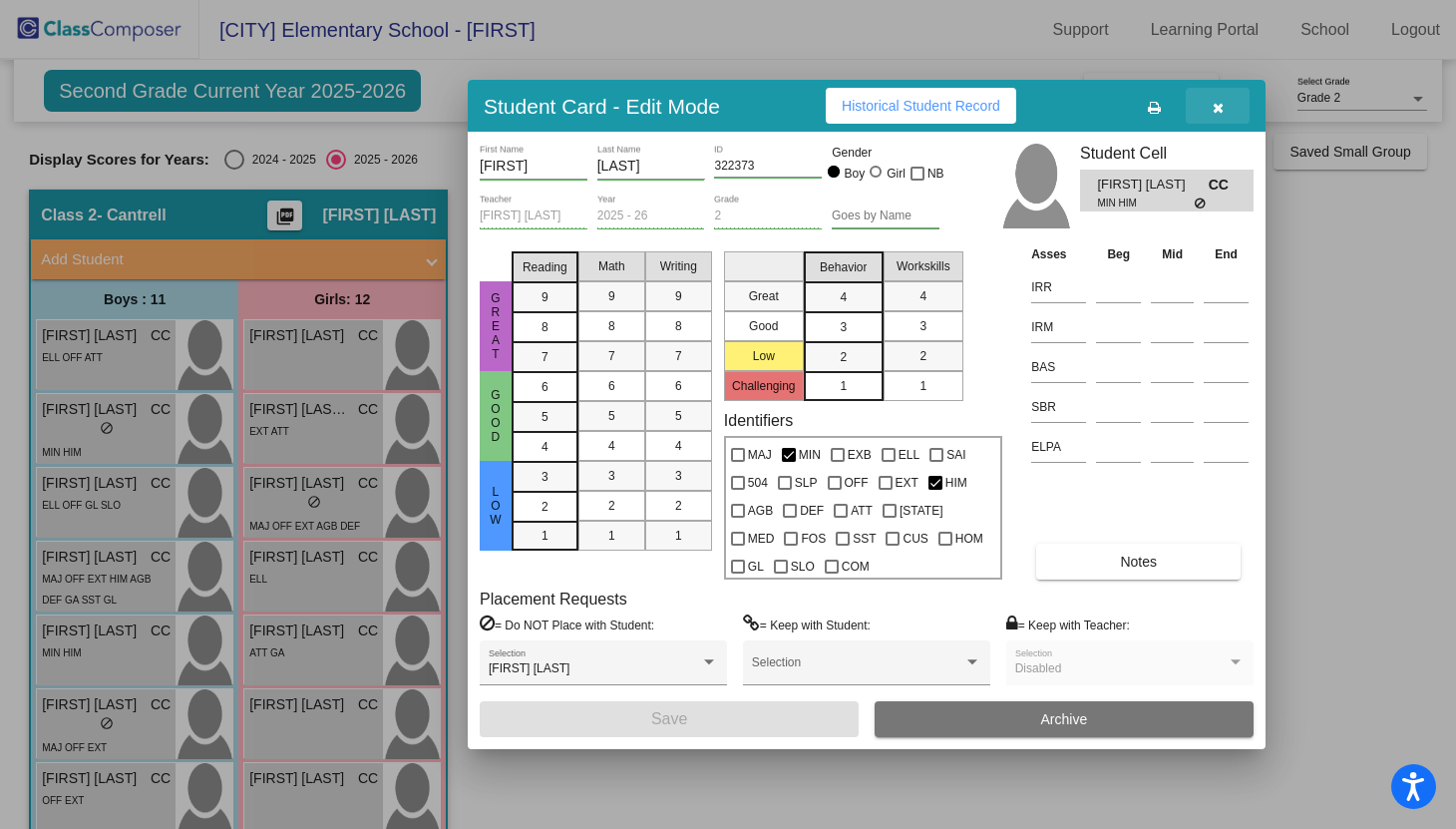 click at bounding box center (1218, 108) 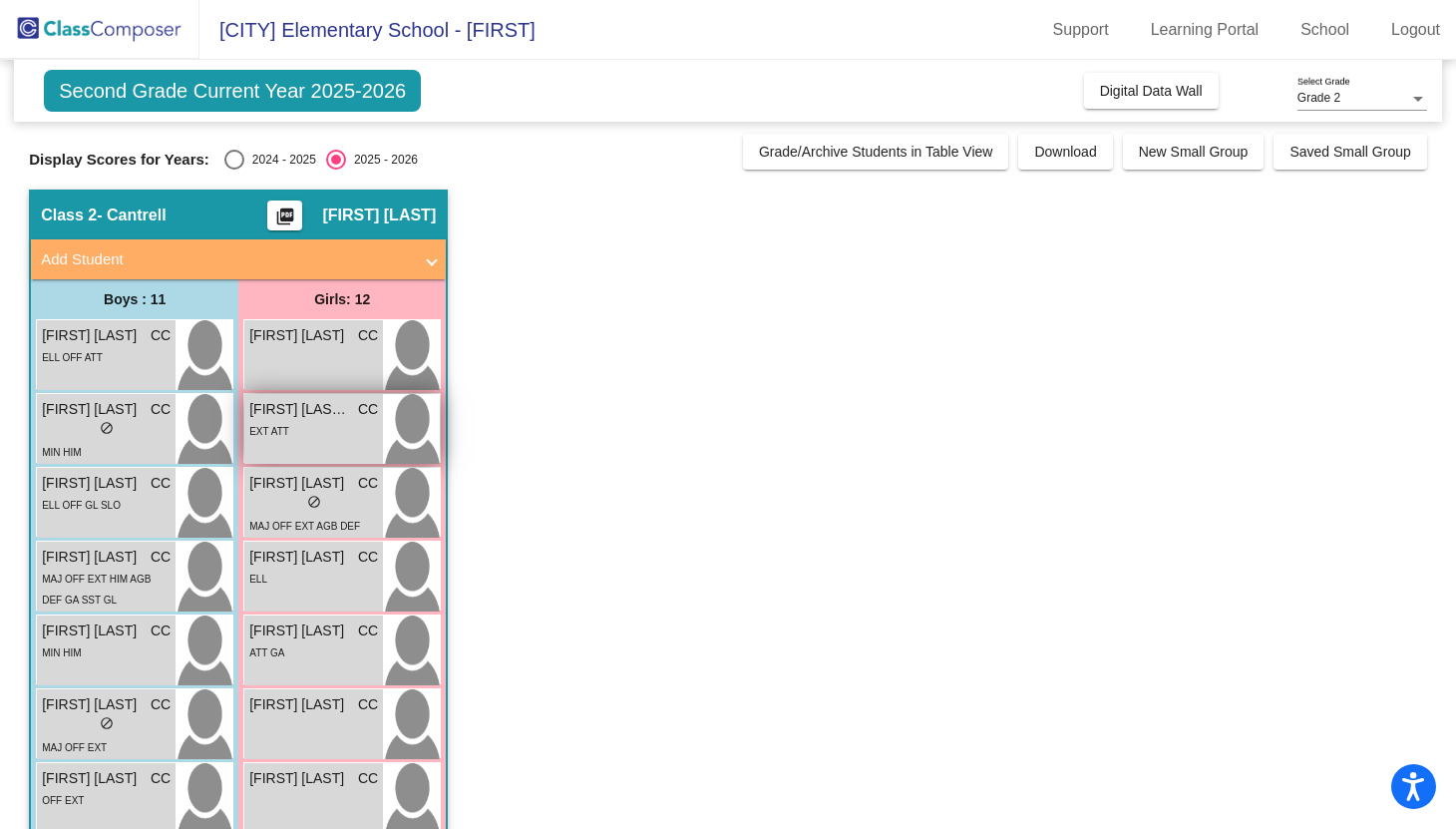 click on "[FIRST] [LAST] [LAST]" at bounding box center [299, 409] 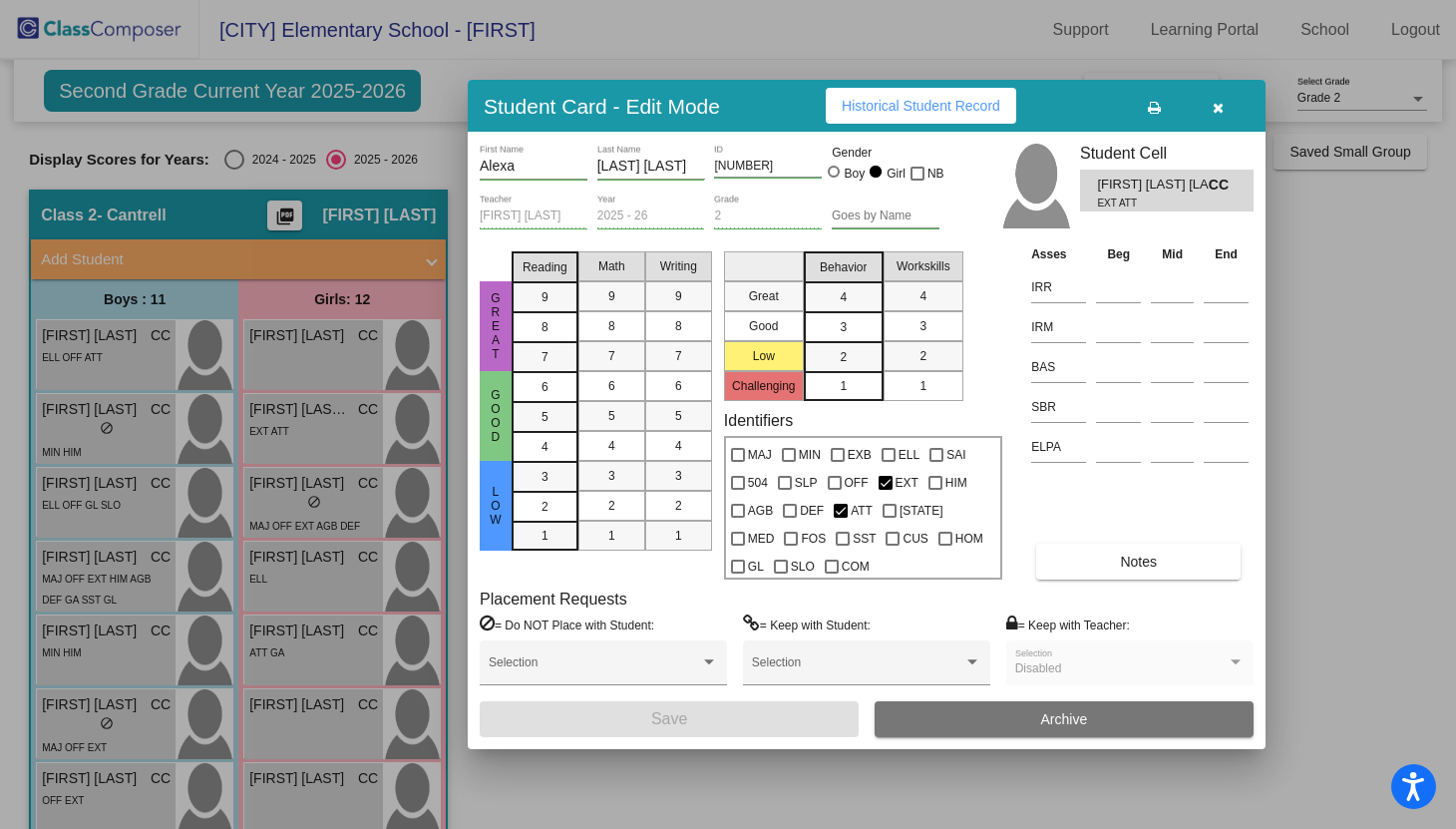 click on "[LAST] [LAST]" at bounding box center [651, 167] 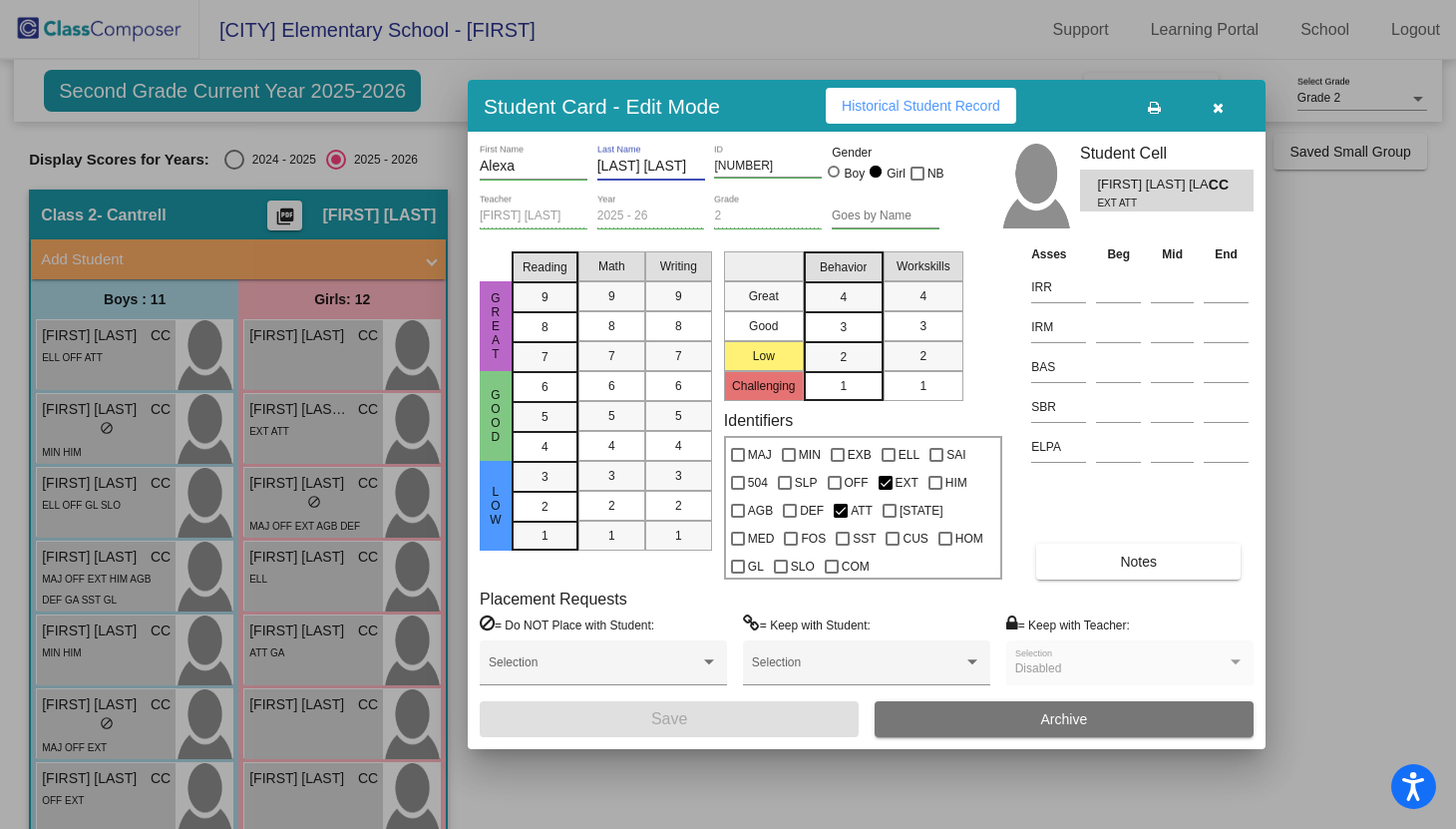 scroll, scrollTop: 0, scrollLeft: 0, axis: both 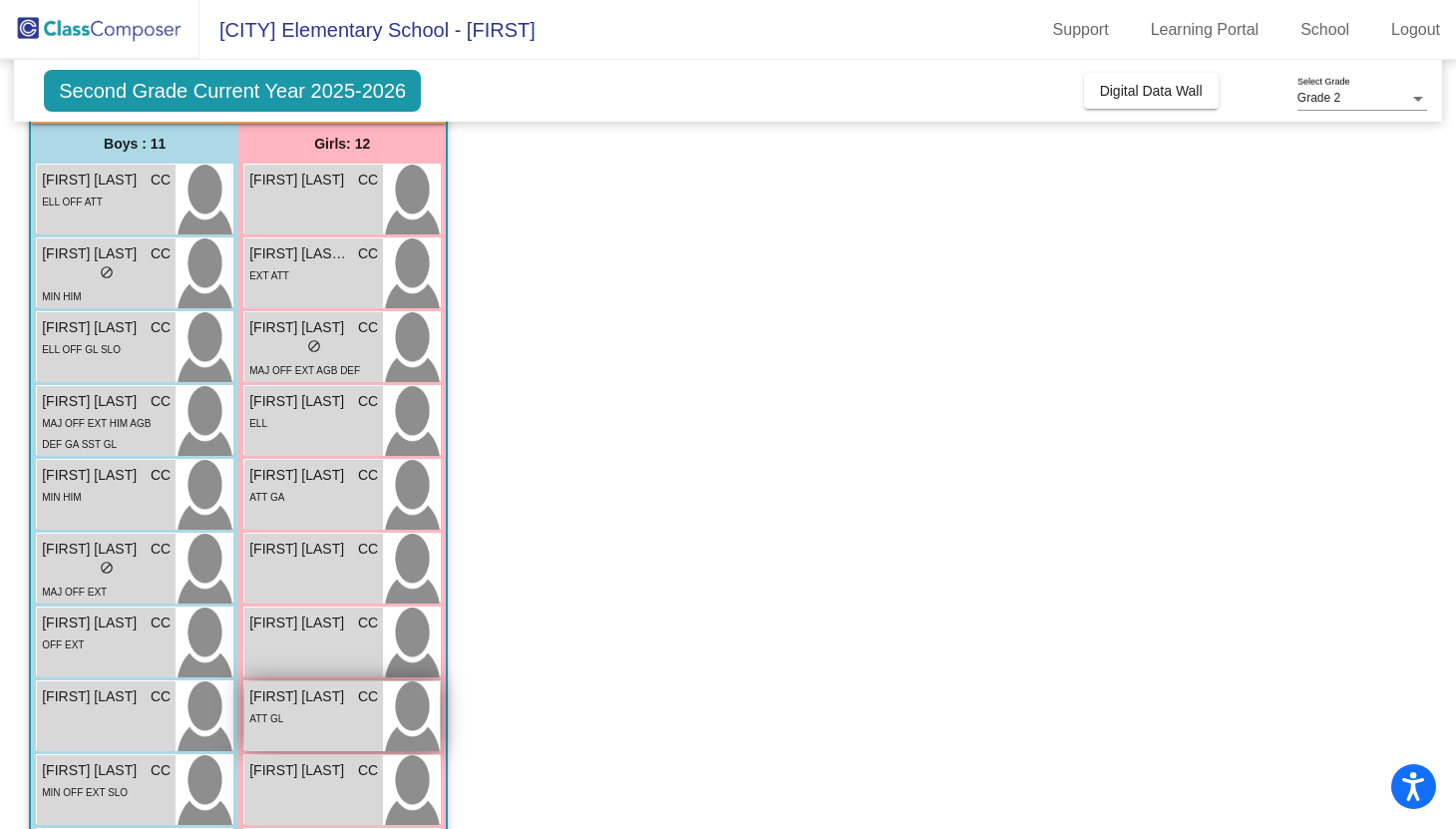 click on "ATT GL" at bounding box center (313, 717) 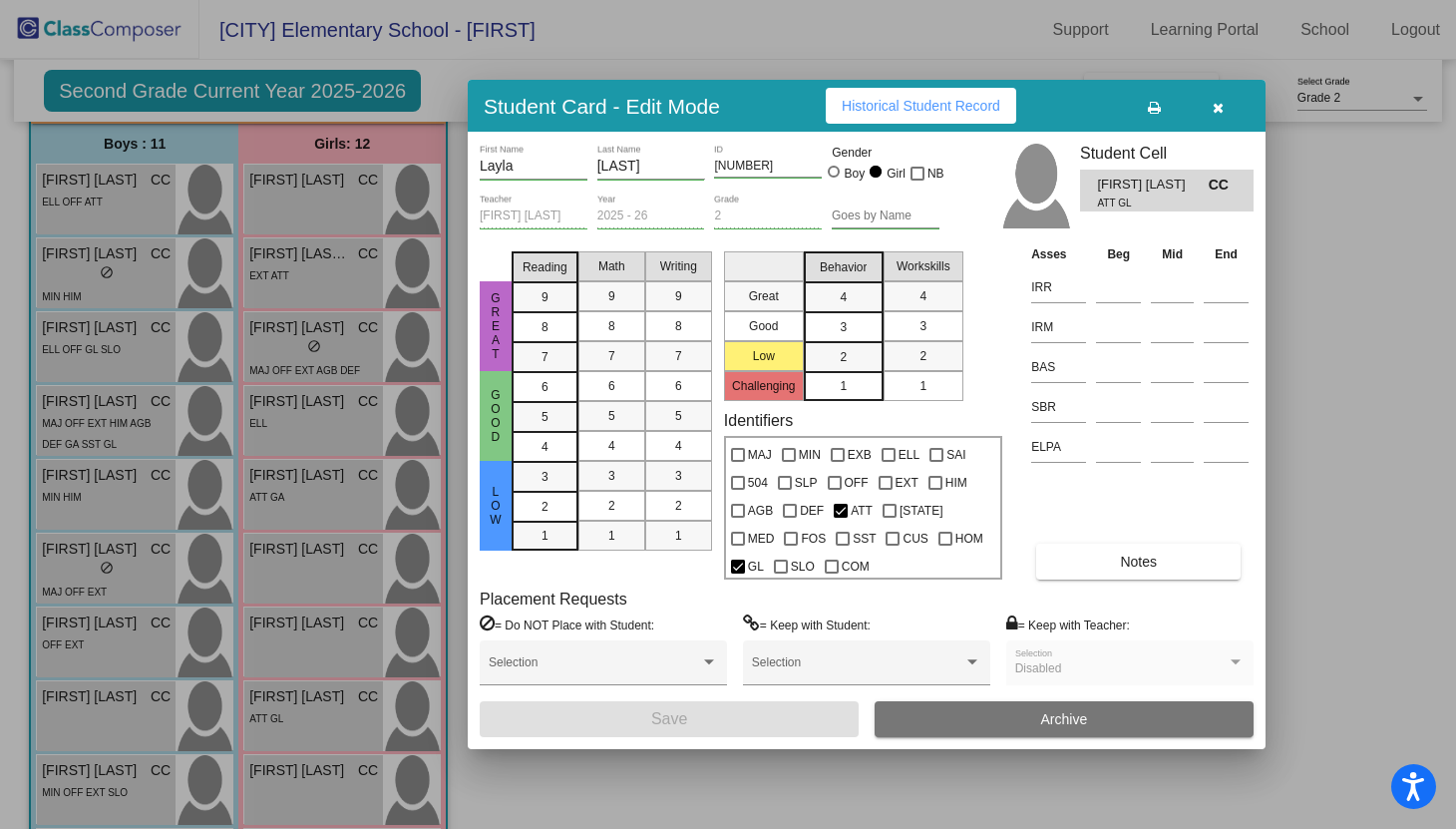 click at bounding box center [1218, 106] 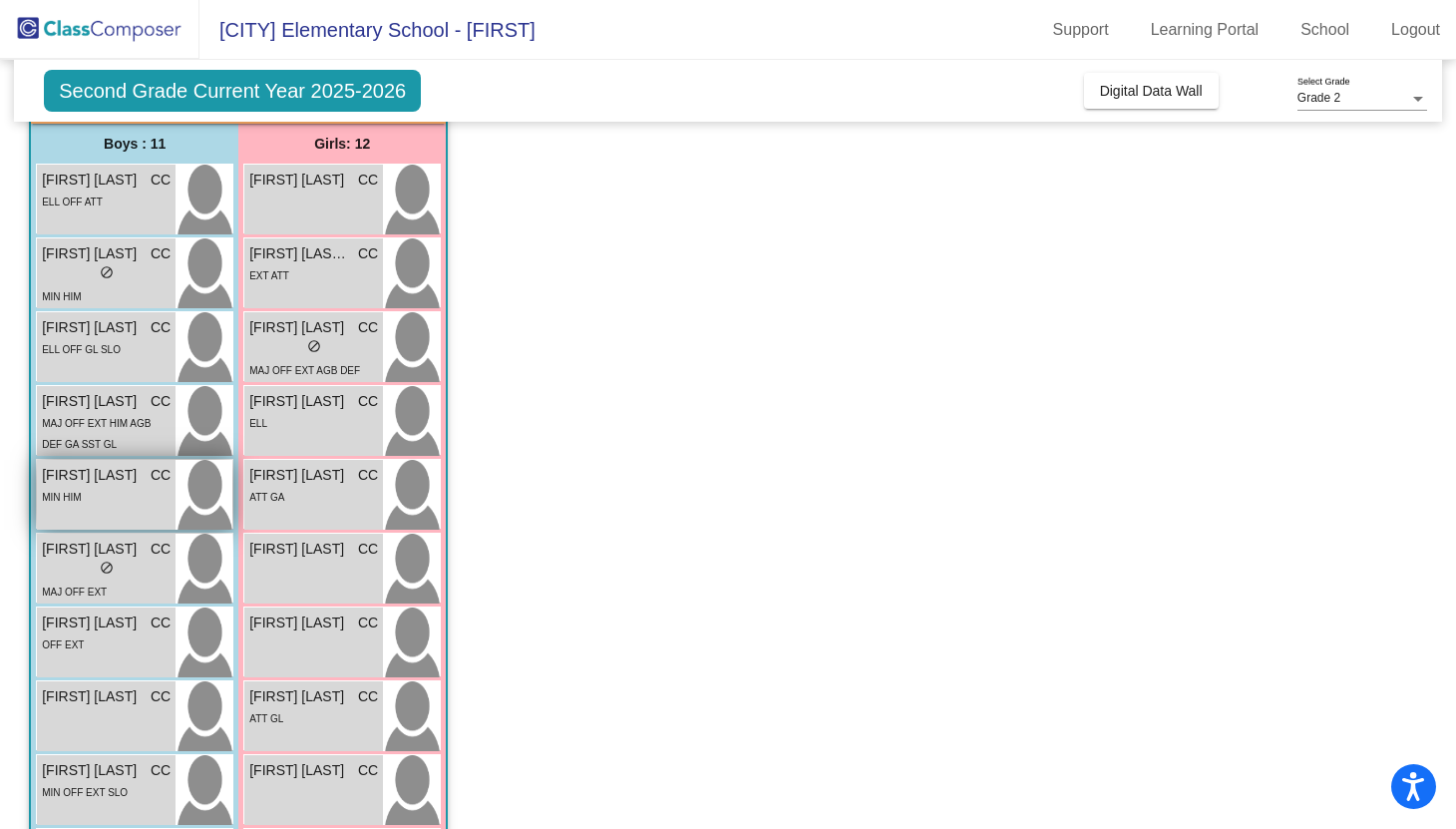 click on "MIN HIM" at bounding box center [61, 497] 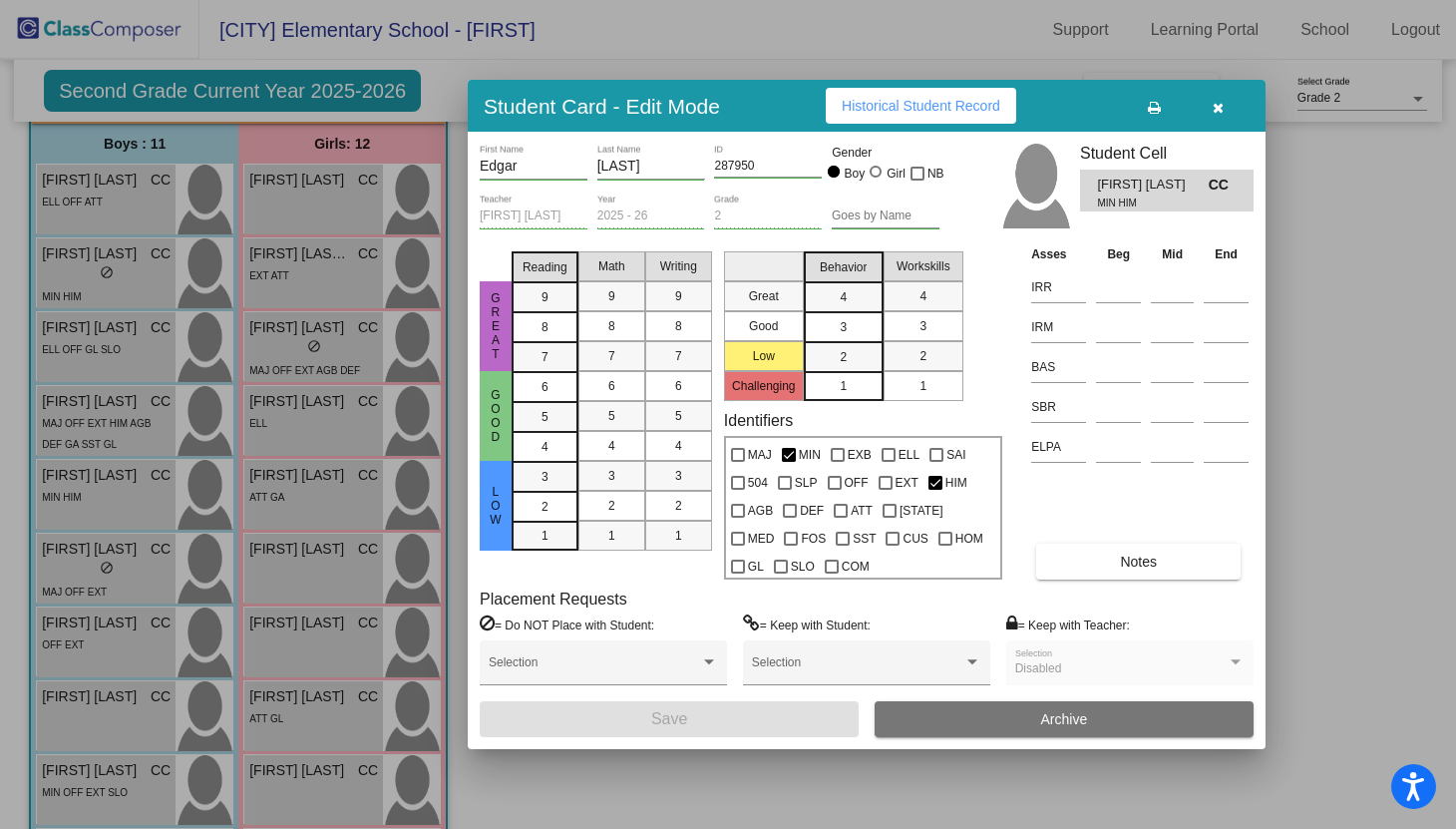 click at bounding box center [1218, 108] 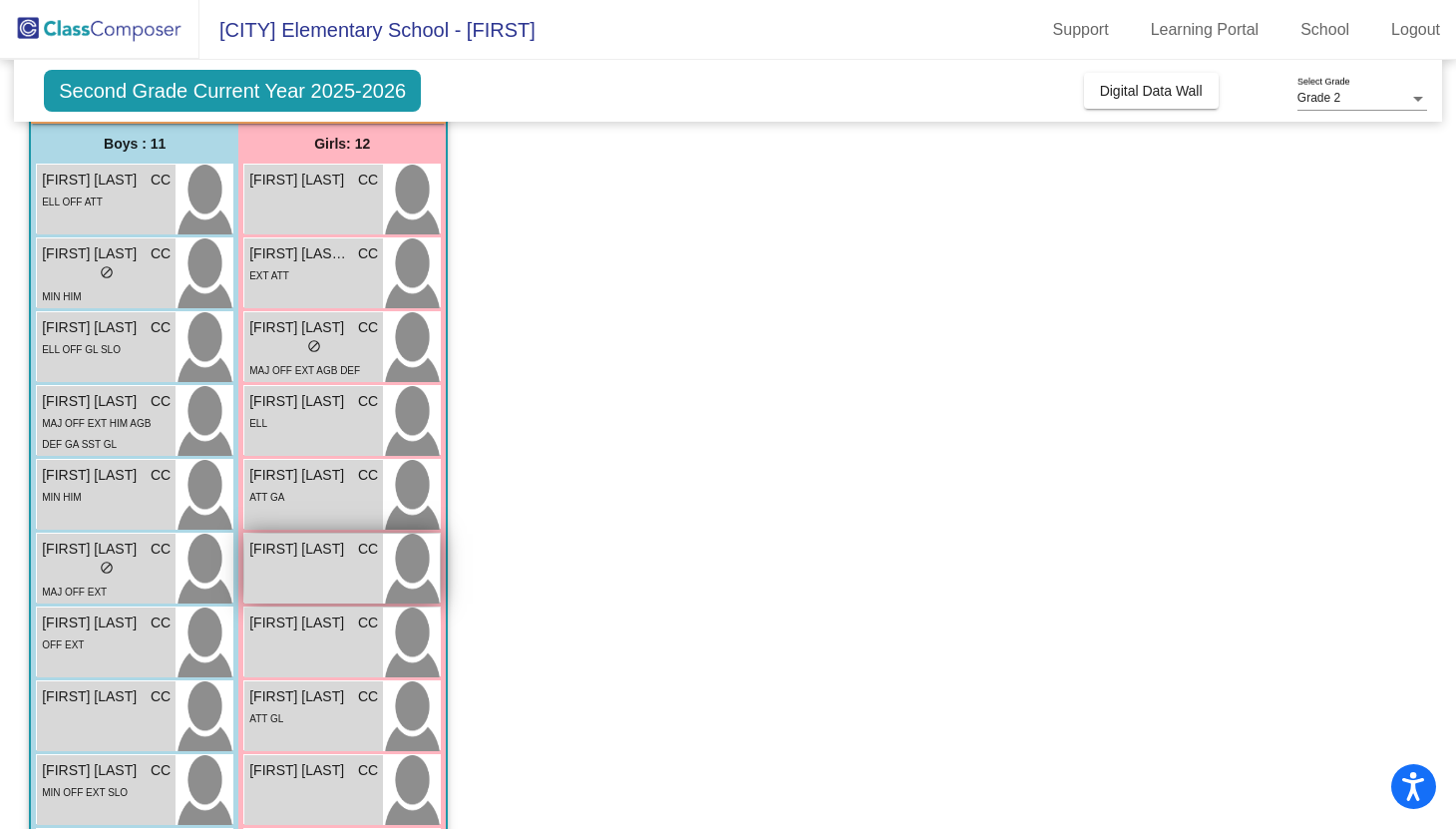 click on "[FIRST] [LAST] CC lock do_not_disturb_alt" at bounding box center [313, 569] 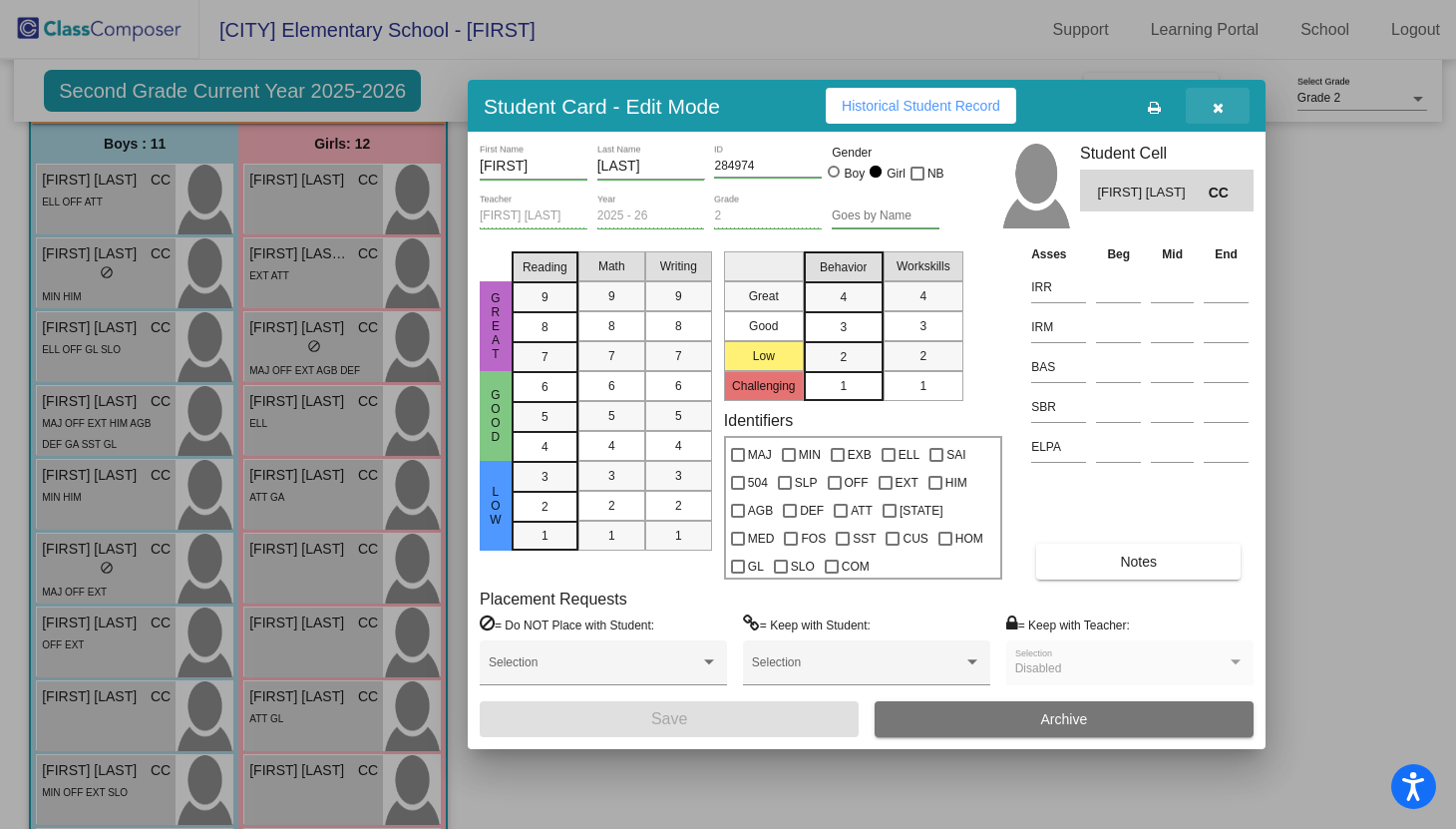 click at bounding box center [1218, 108] 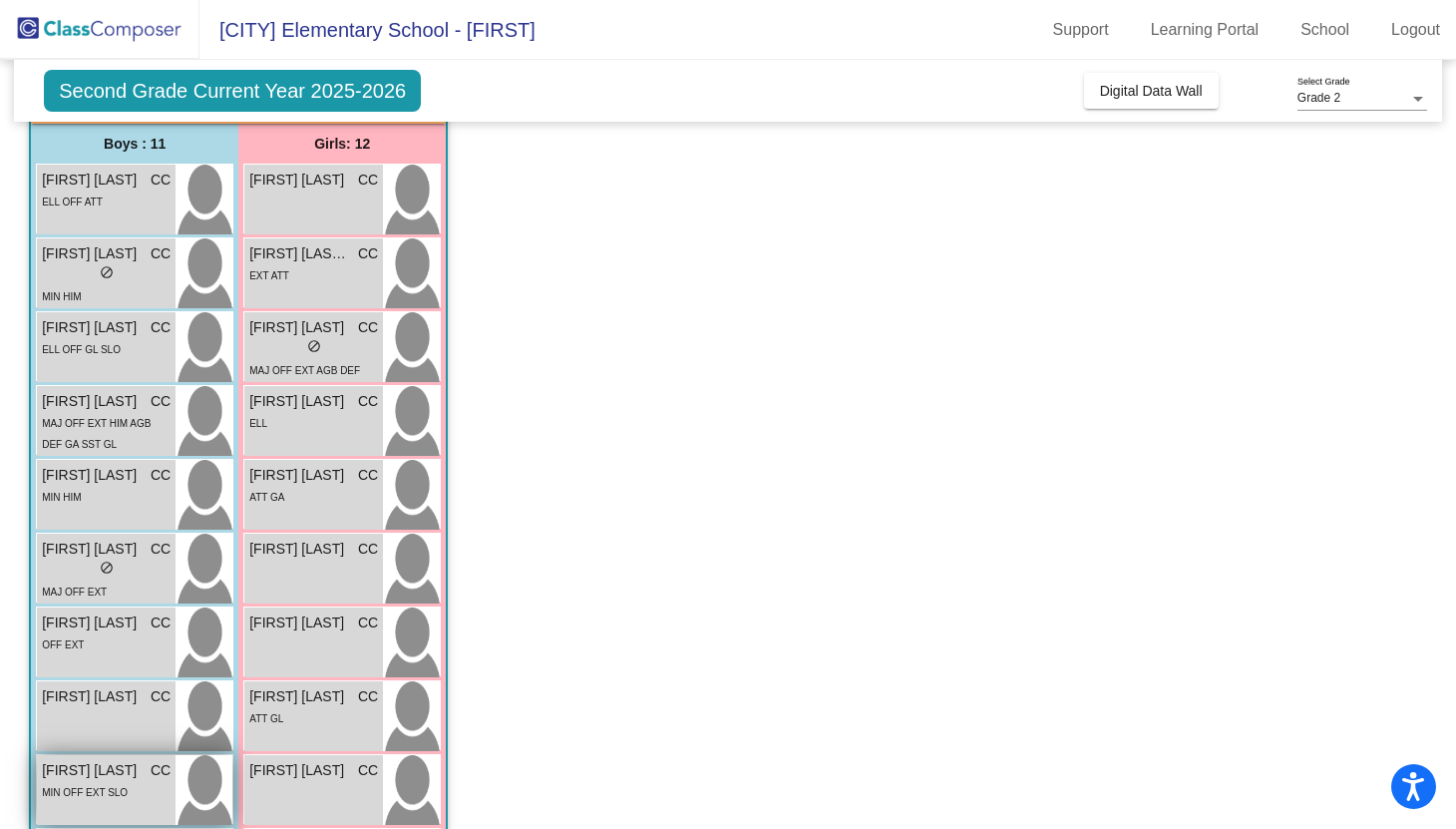 click on "[FIRST] [LAST]" at bounding box center (92, 770) 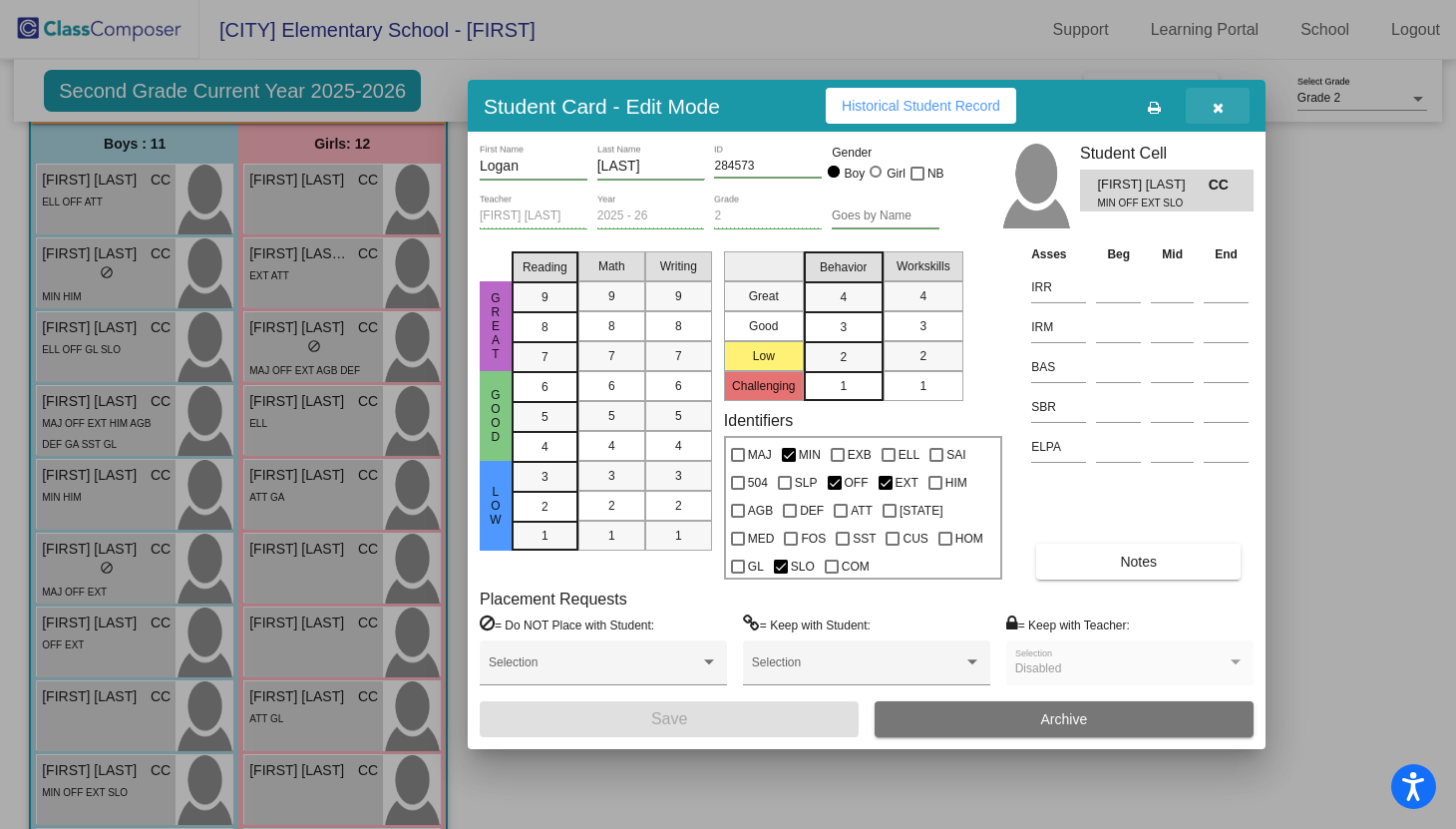click at bounding box center (1218, 108) 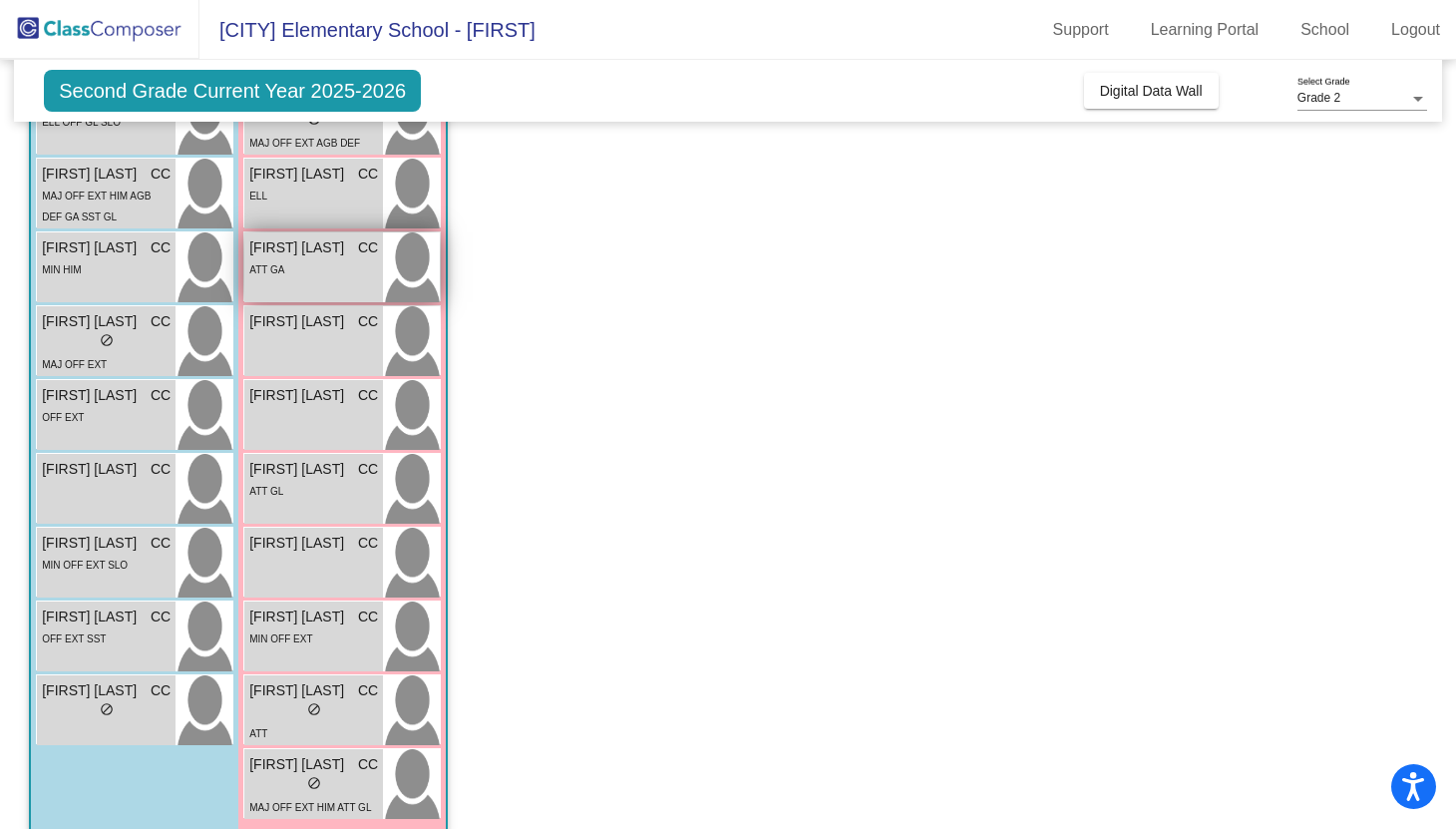 scroll, scrollTop: 408, scrollLeft: 0, axis: vertical 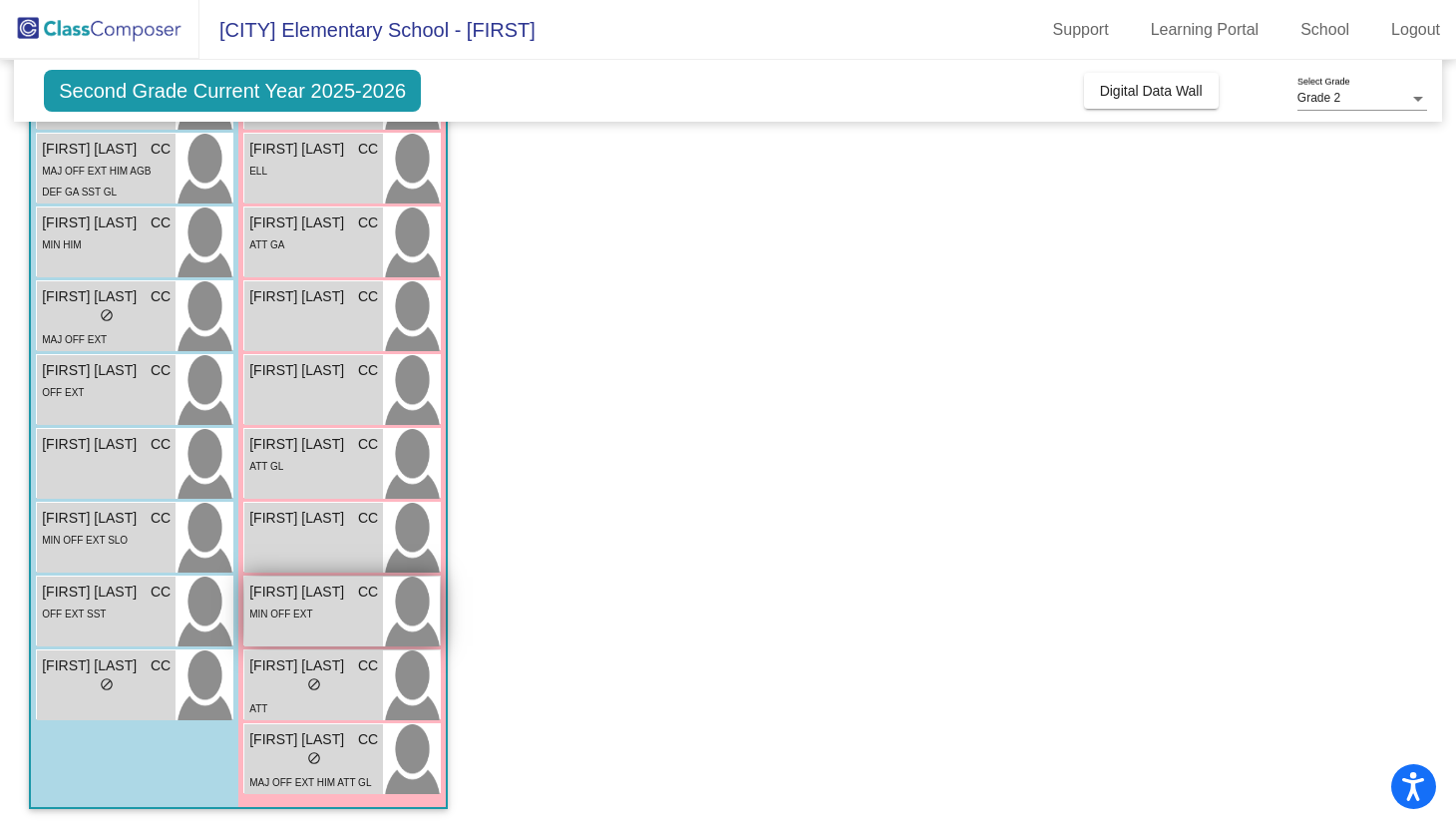 click on "MIN OFF EXT" at bounding box center [280, 614] 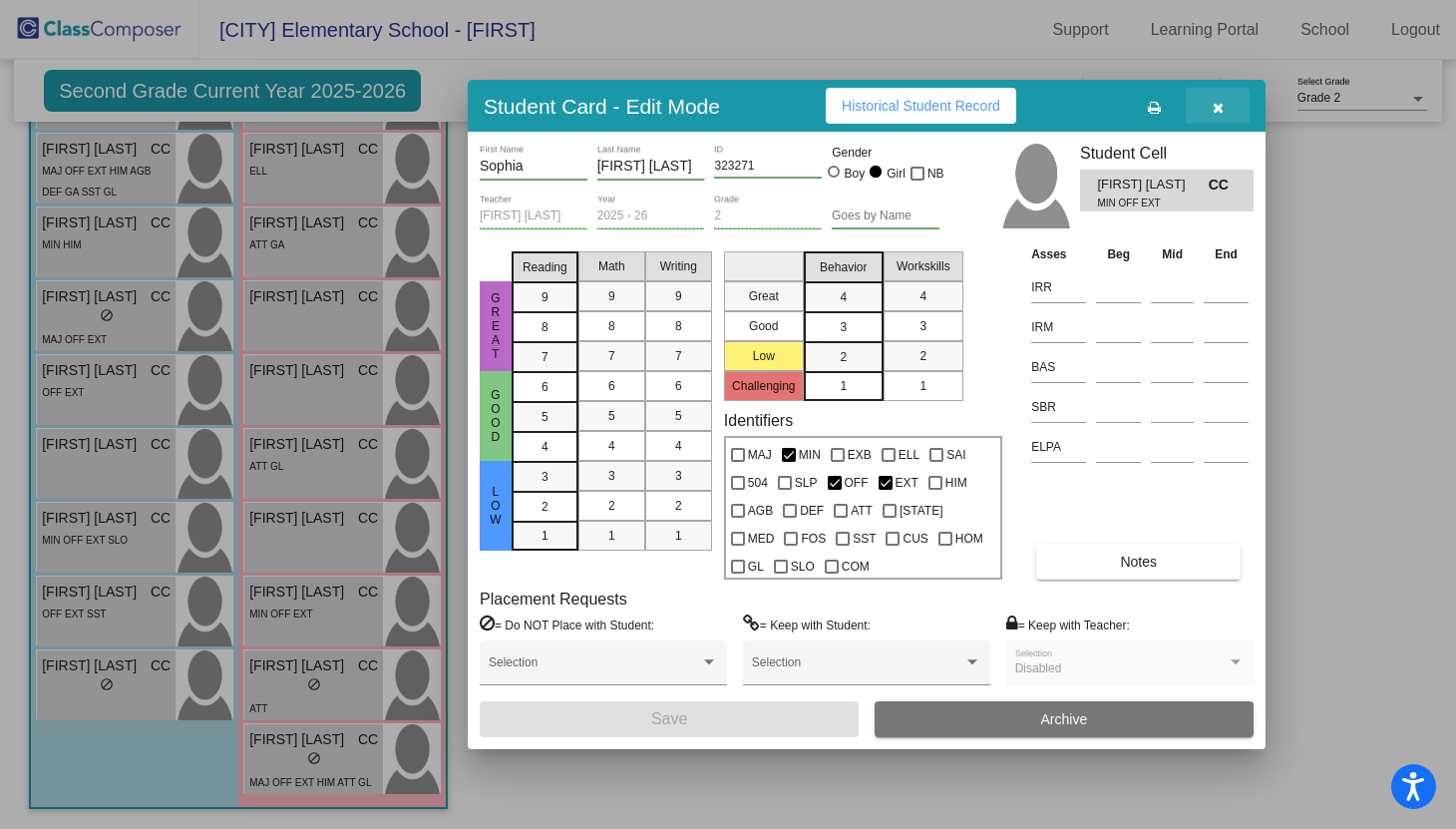 click at bounding box center [1218, 106] 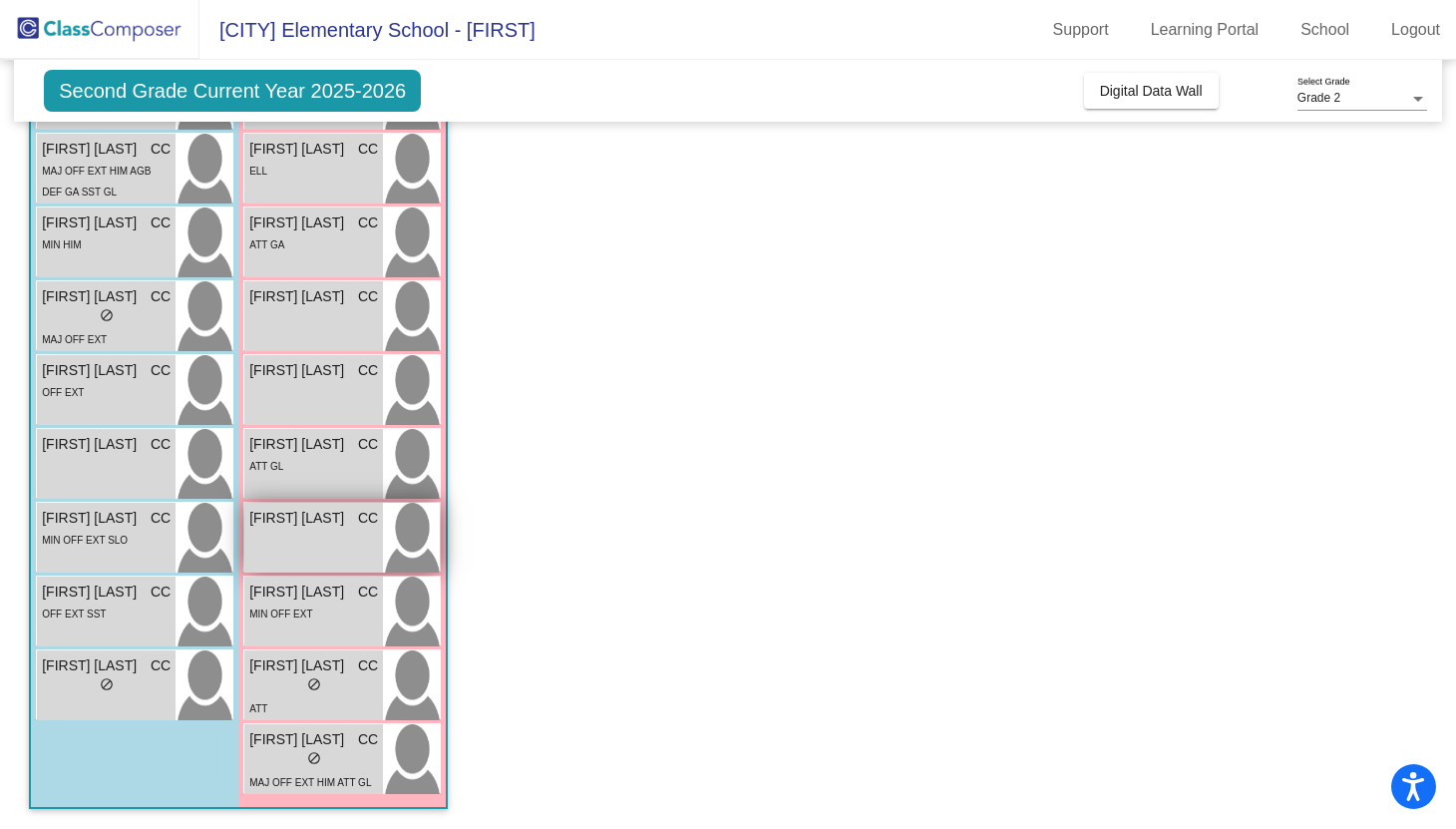 click on "[FIRST] [LAST] CC lock do_not_disturb_alt" at bounding box center (313, 538) 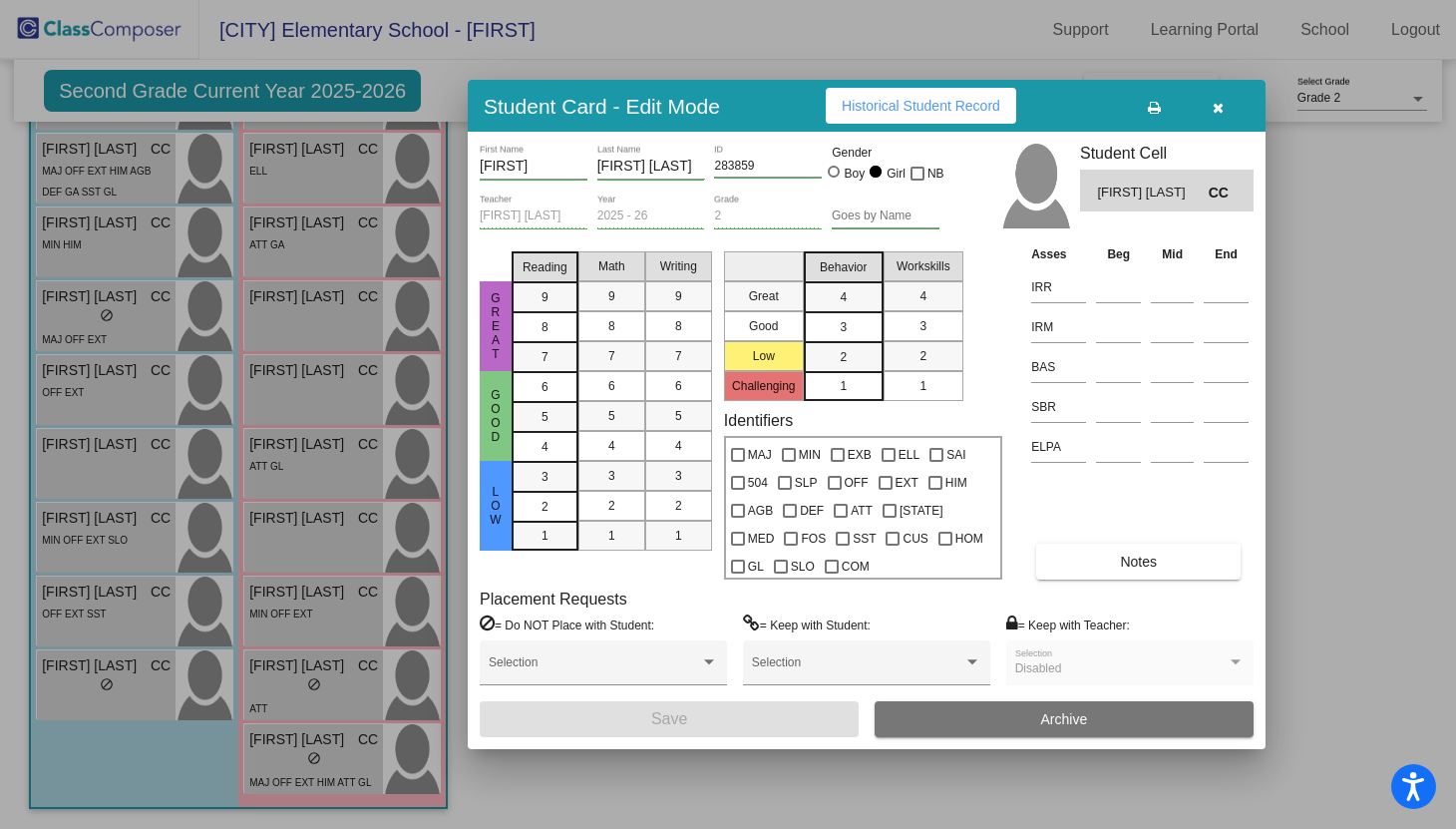 click at bounding box center (1218, 108) 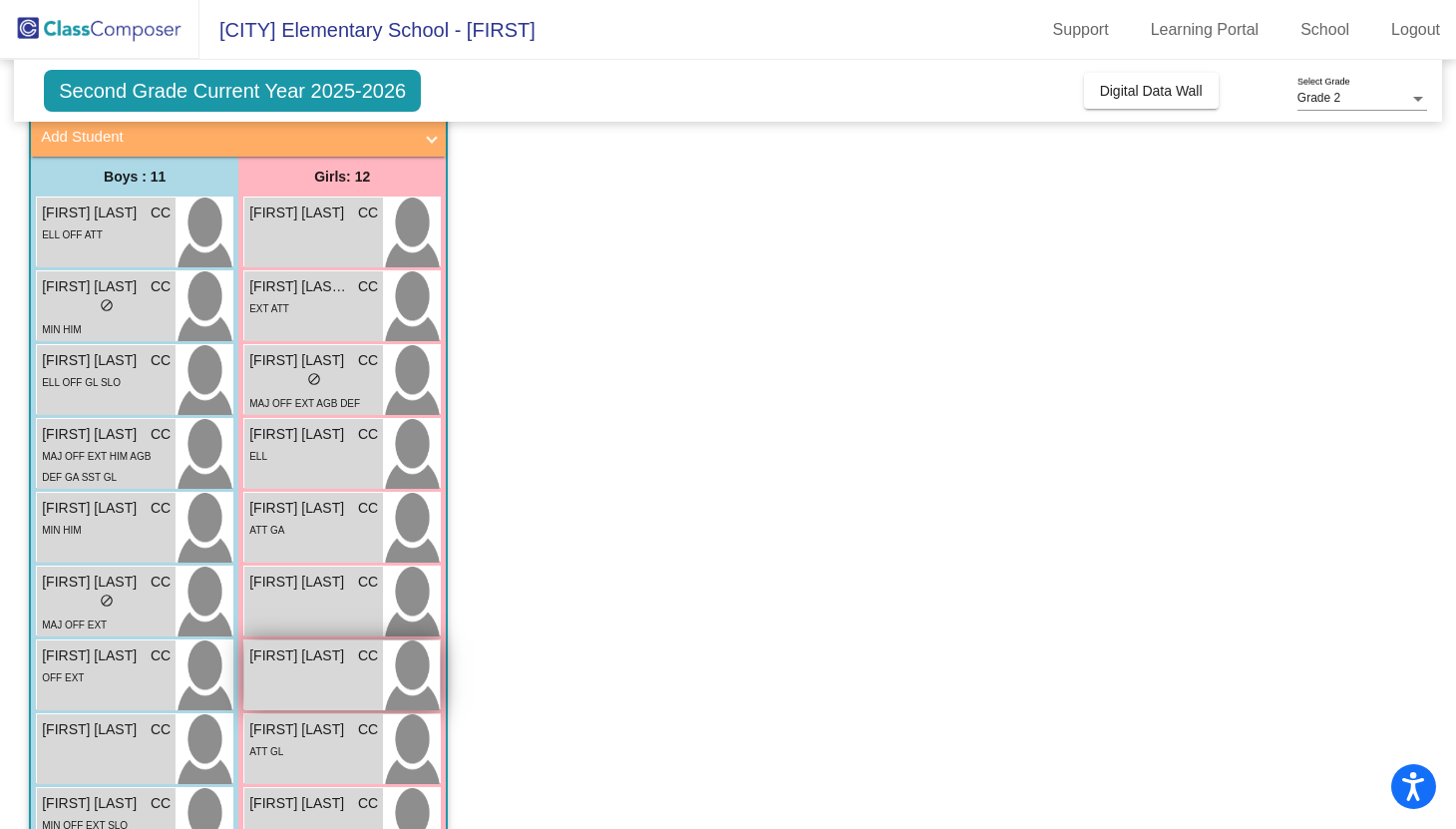 scroll, scrollTop: 119, scrollLeft: 0, axis: vertical 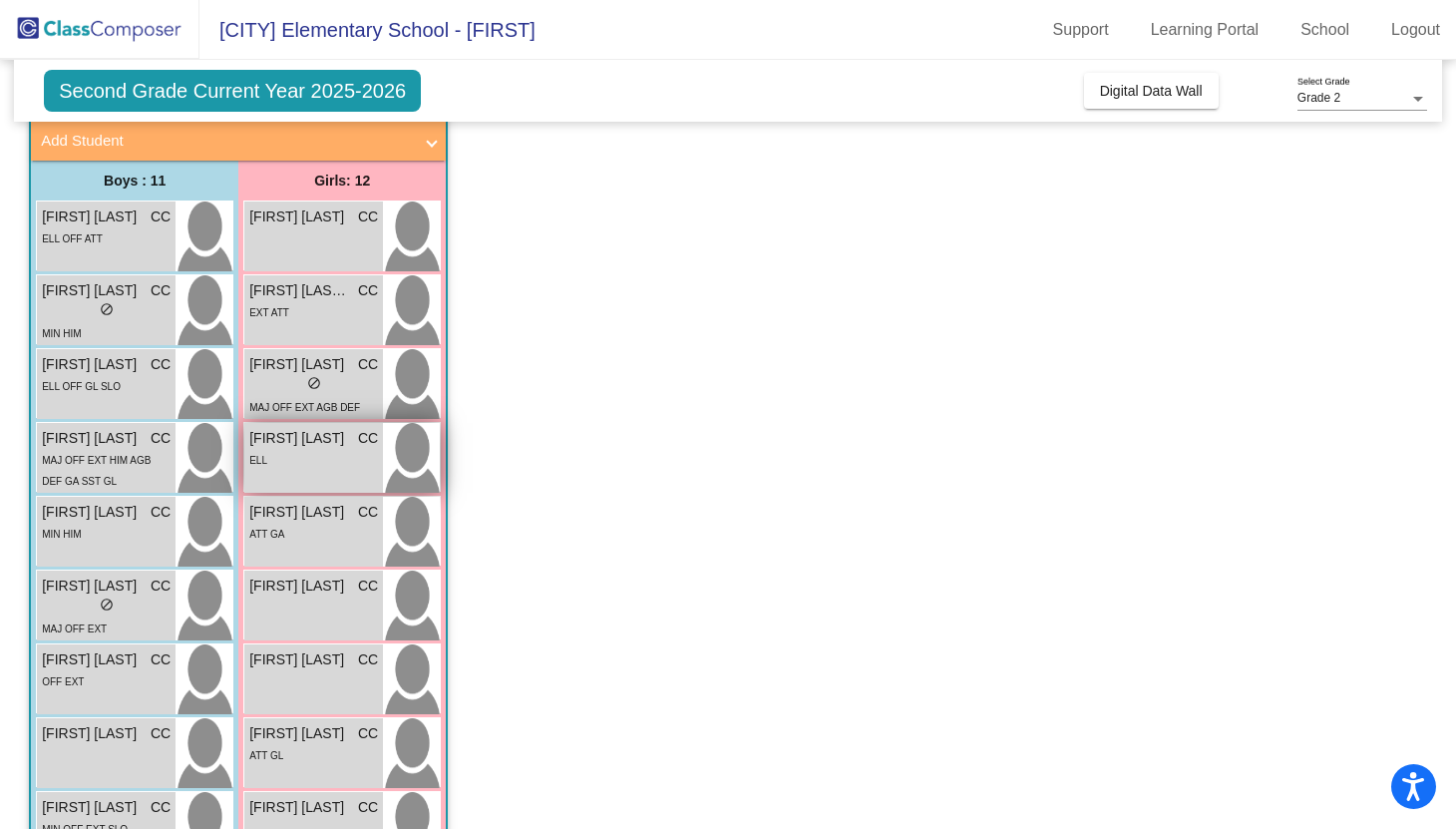 click on "[FIRST] [LAST]" at bounding box center (299, 438) 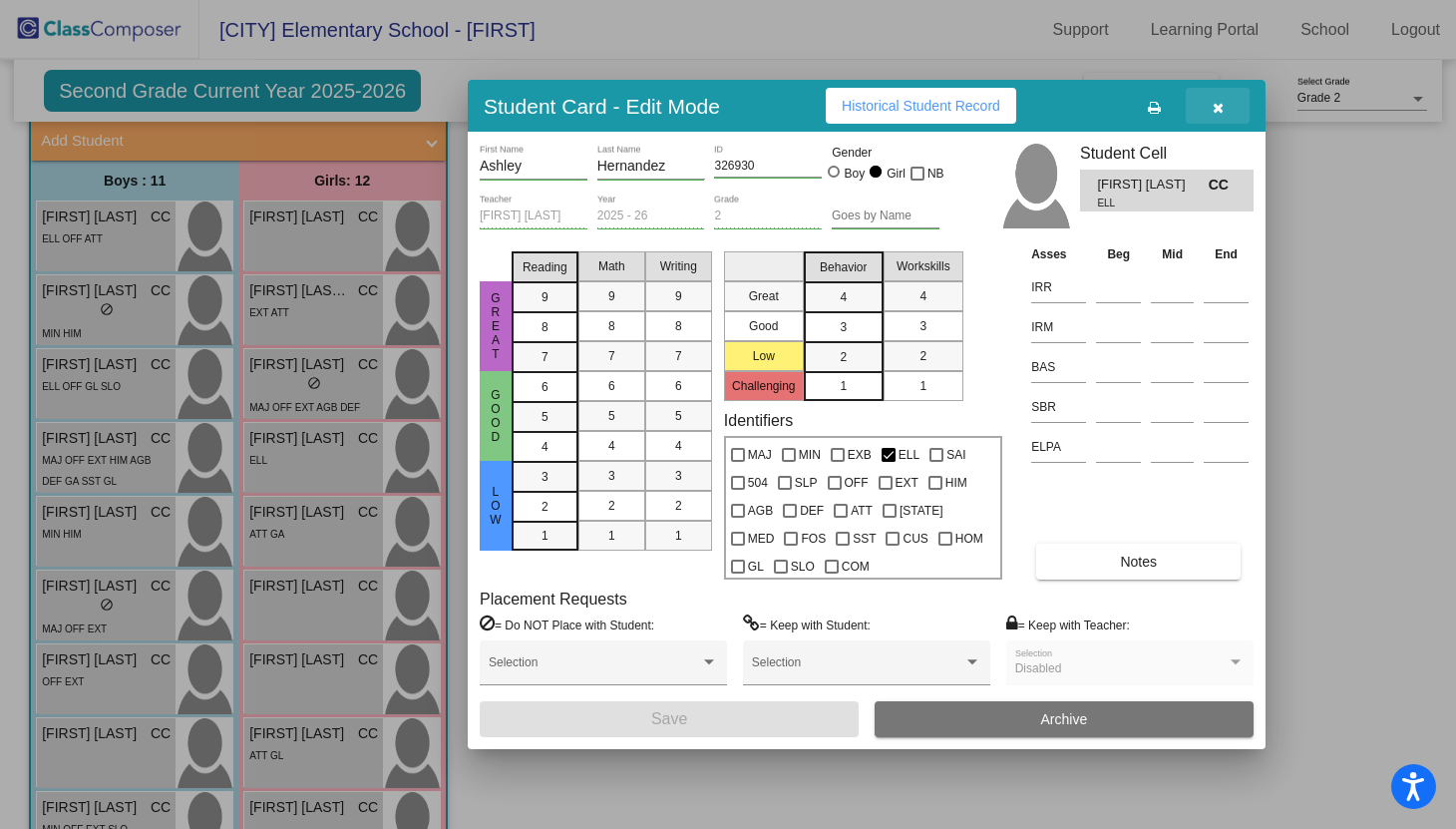 click at bounding box center (1218, 108) 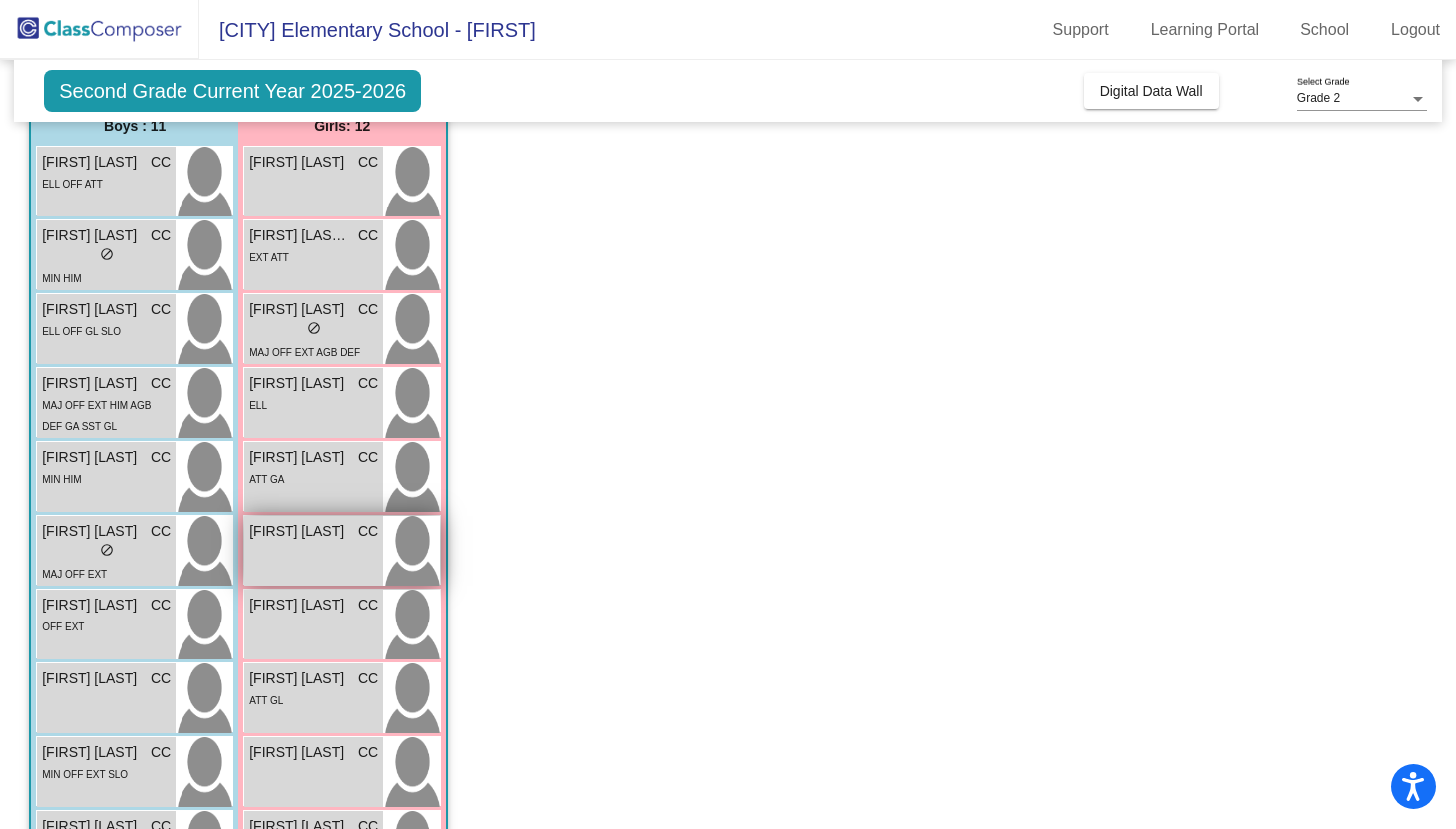 scroll, scrollTop: 156, scrollLeft: 0, axis: vertical 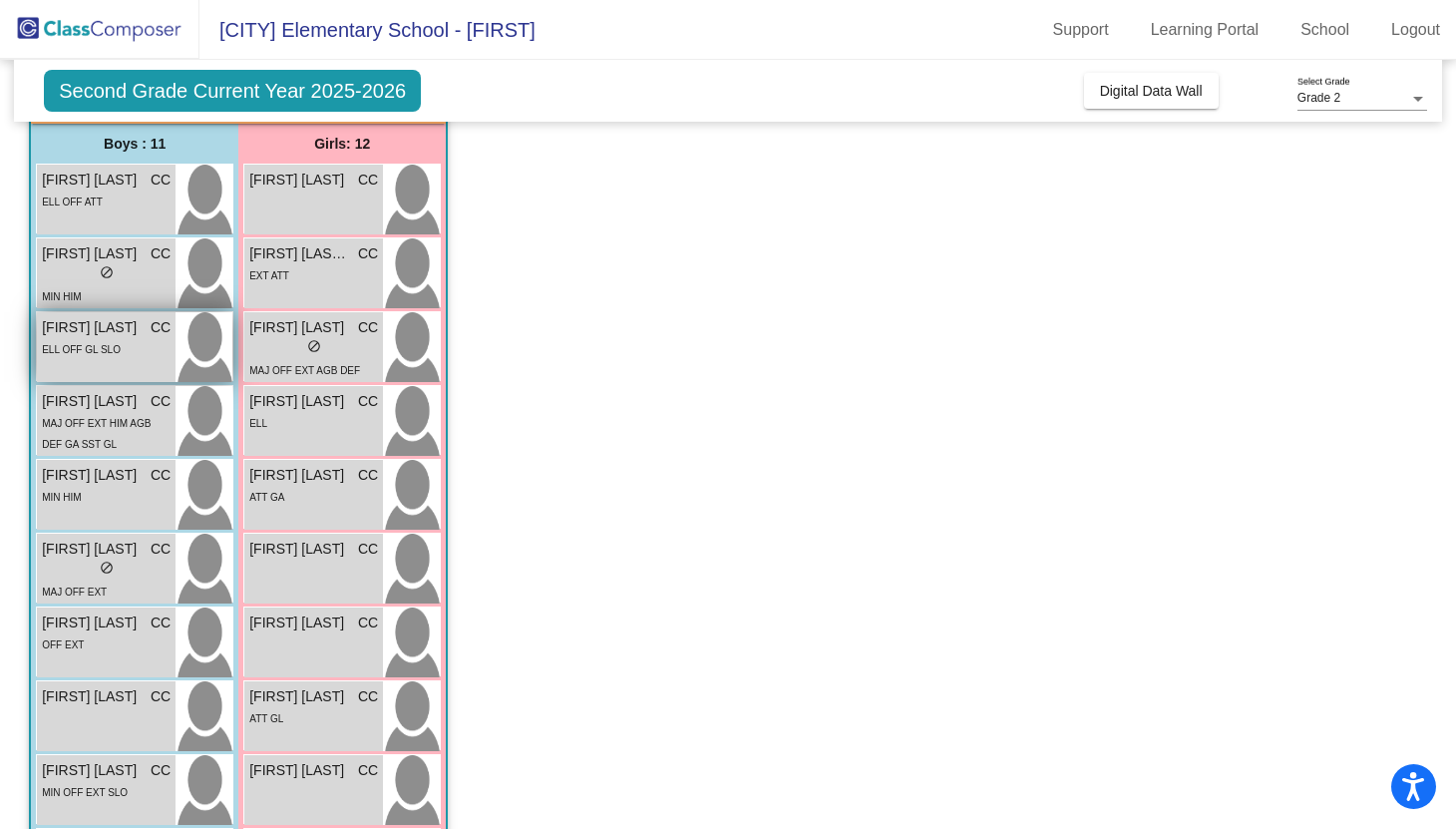 click on "ELL OFF GL SLO" at bounding box center (81, 349) 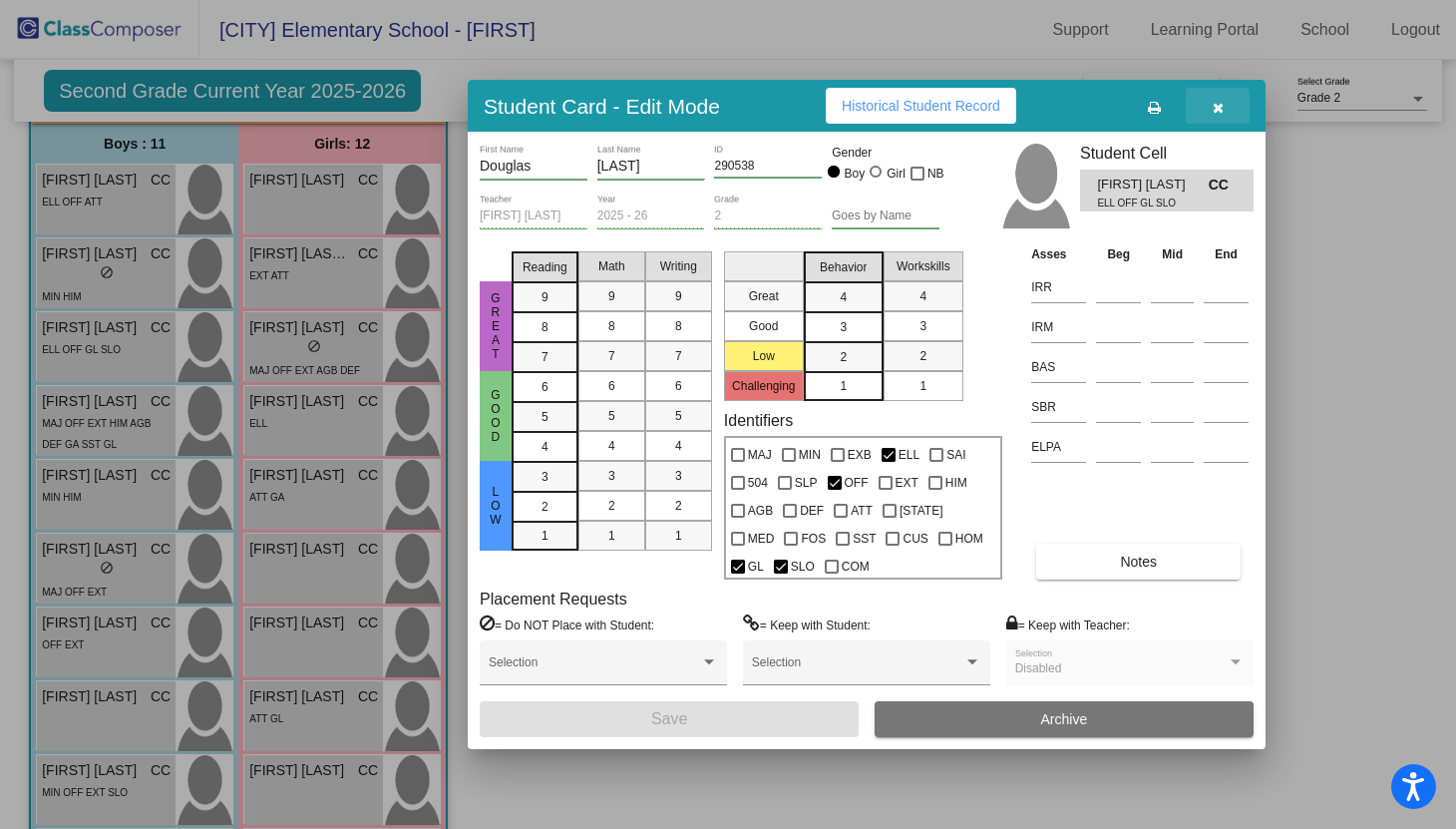 click at bounding box center [1218, 108] 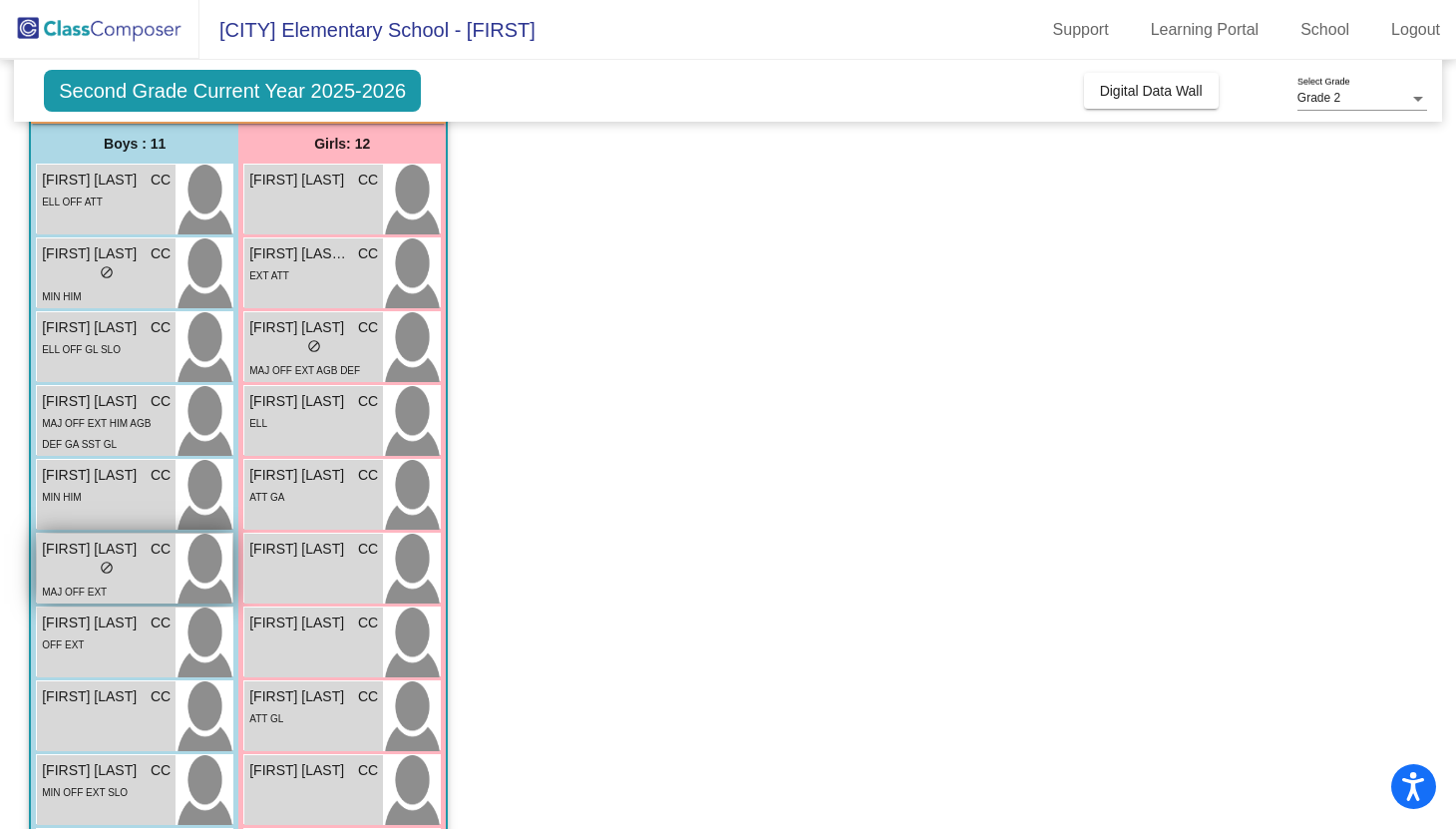 click on "lock do_not_disturb_alt" at bounding box center [106, 570] 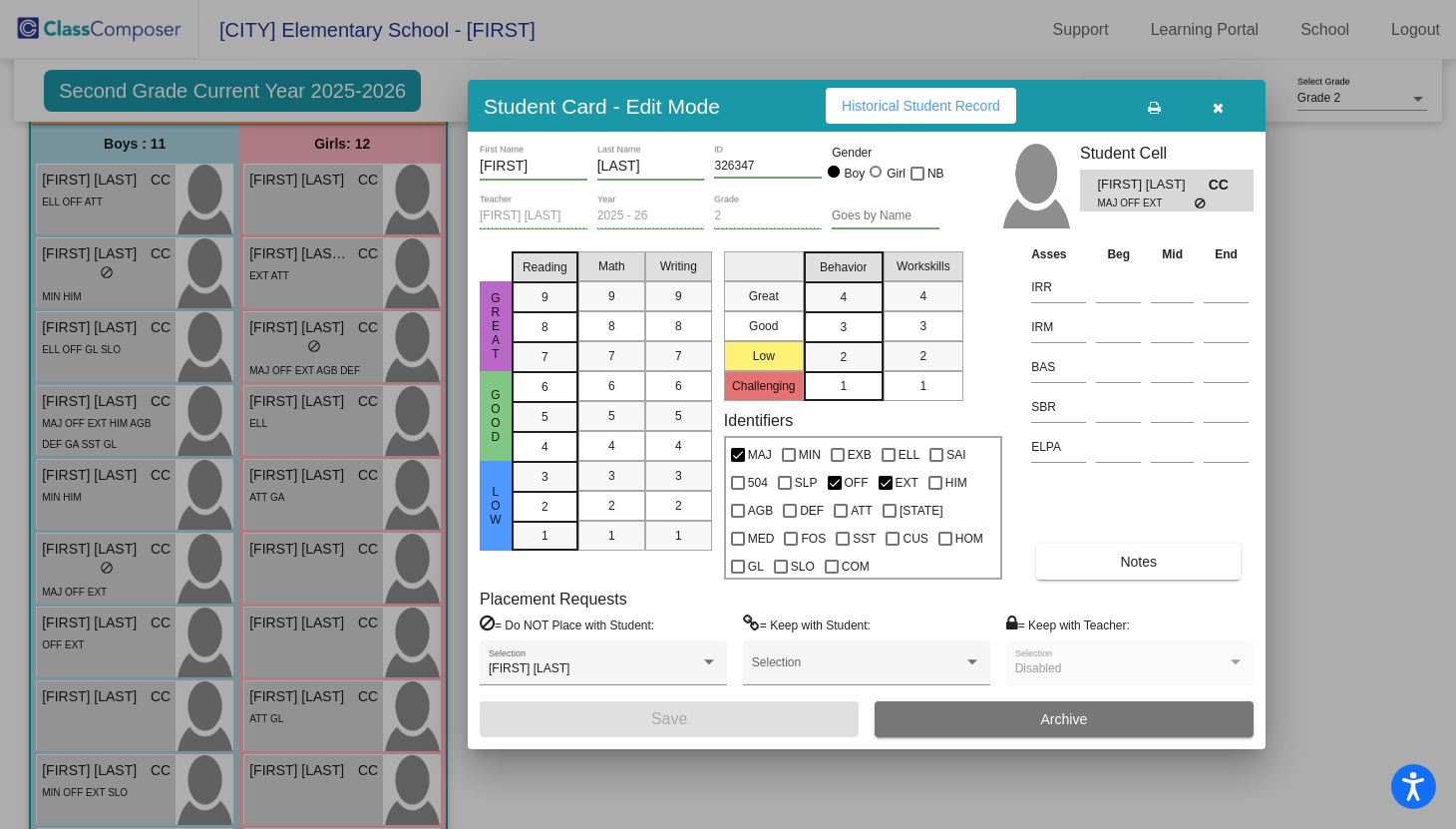 click at bounding box center [1218, 108] 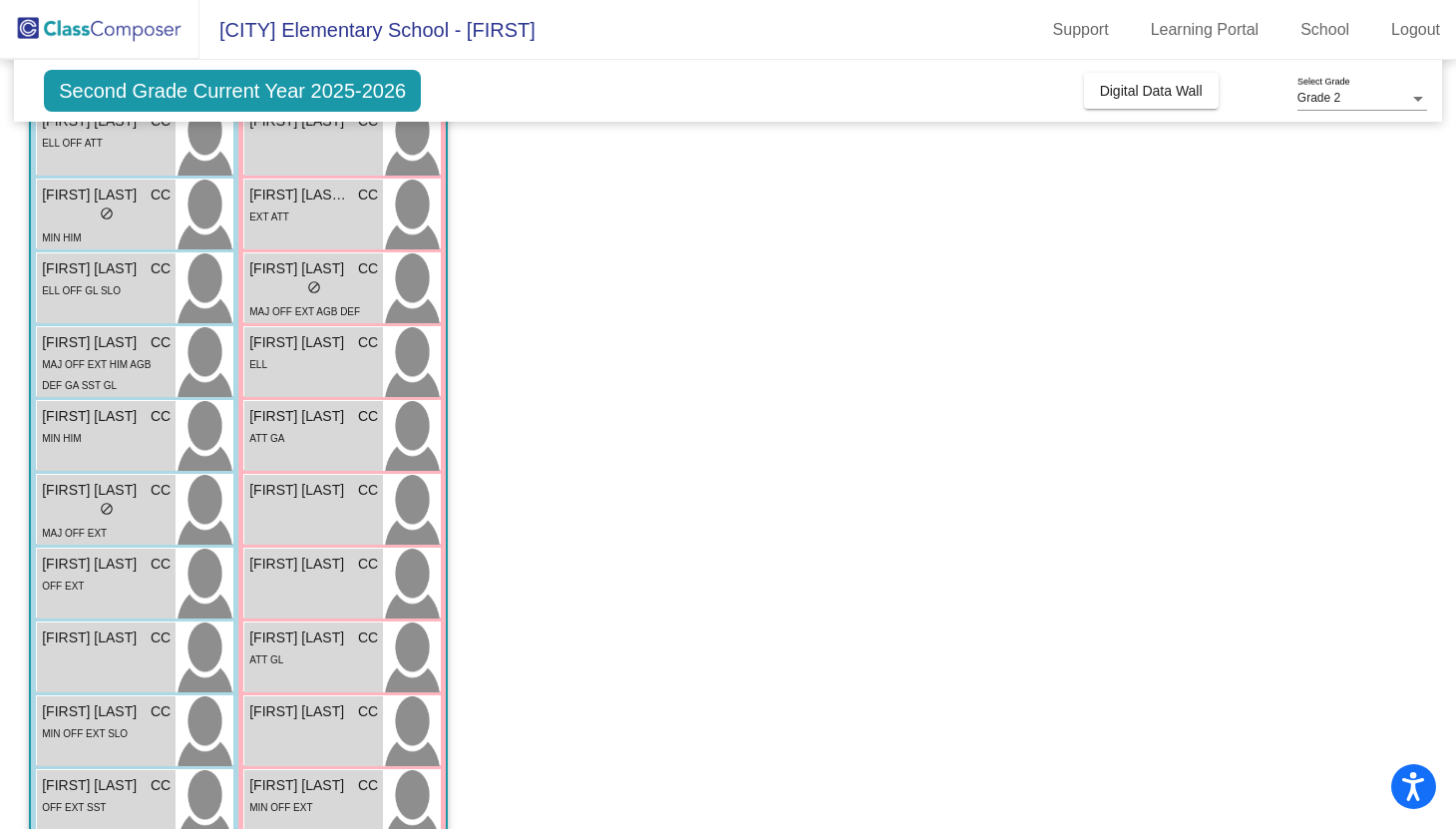 scroll, scrollTop: 215, scrollLeft: 0, axis: vertical 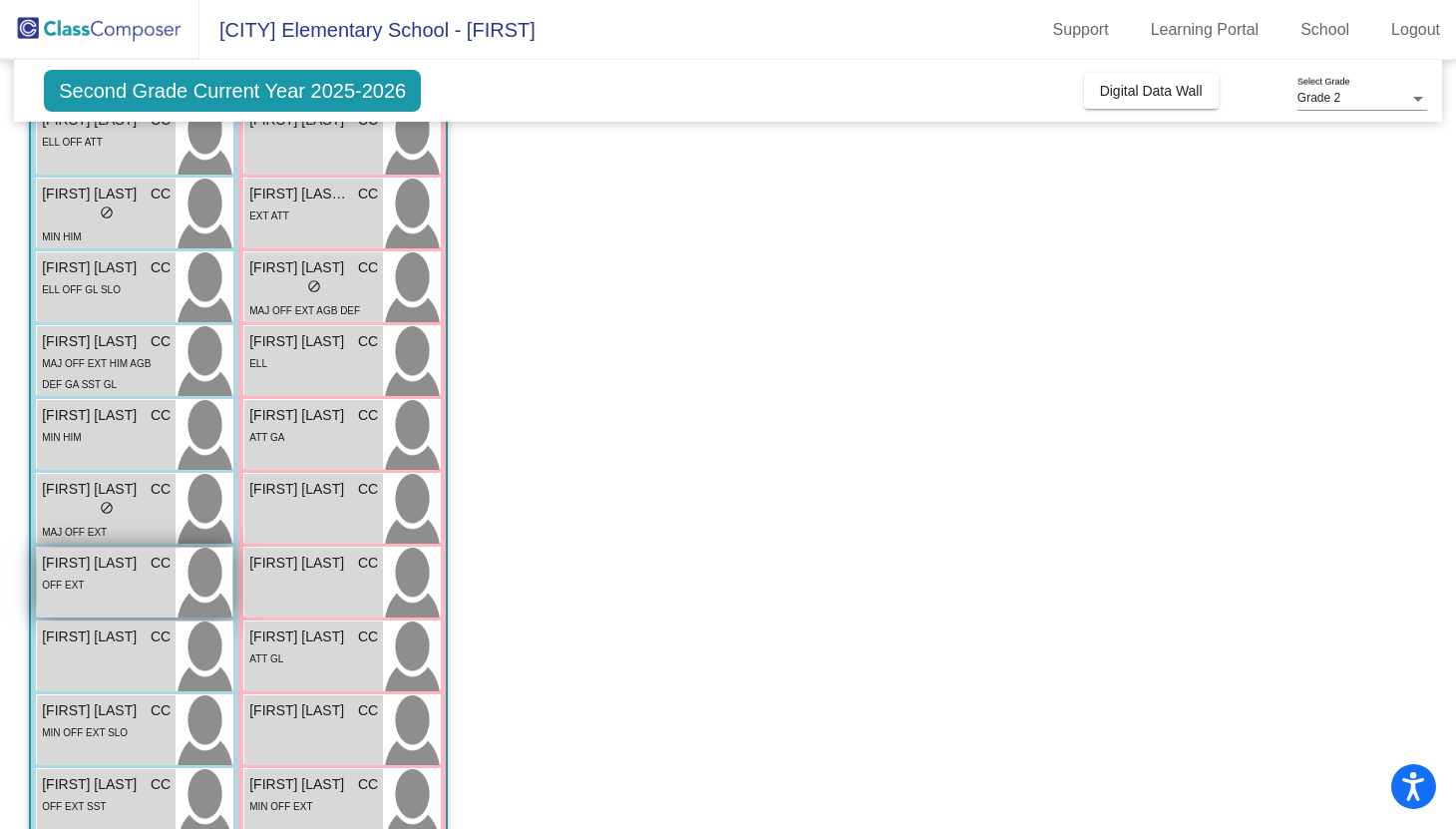 click on "OFF EXT" at bounding box center (106, 584) 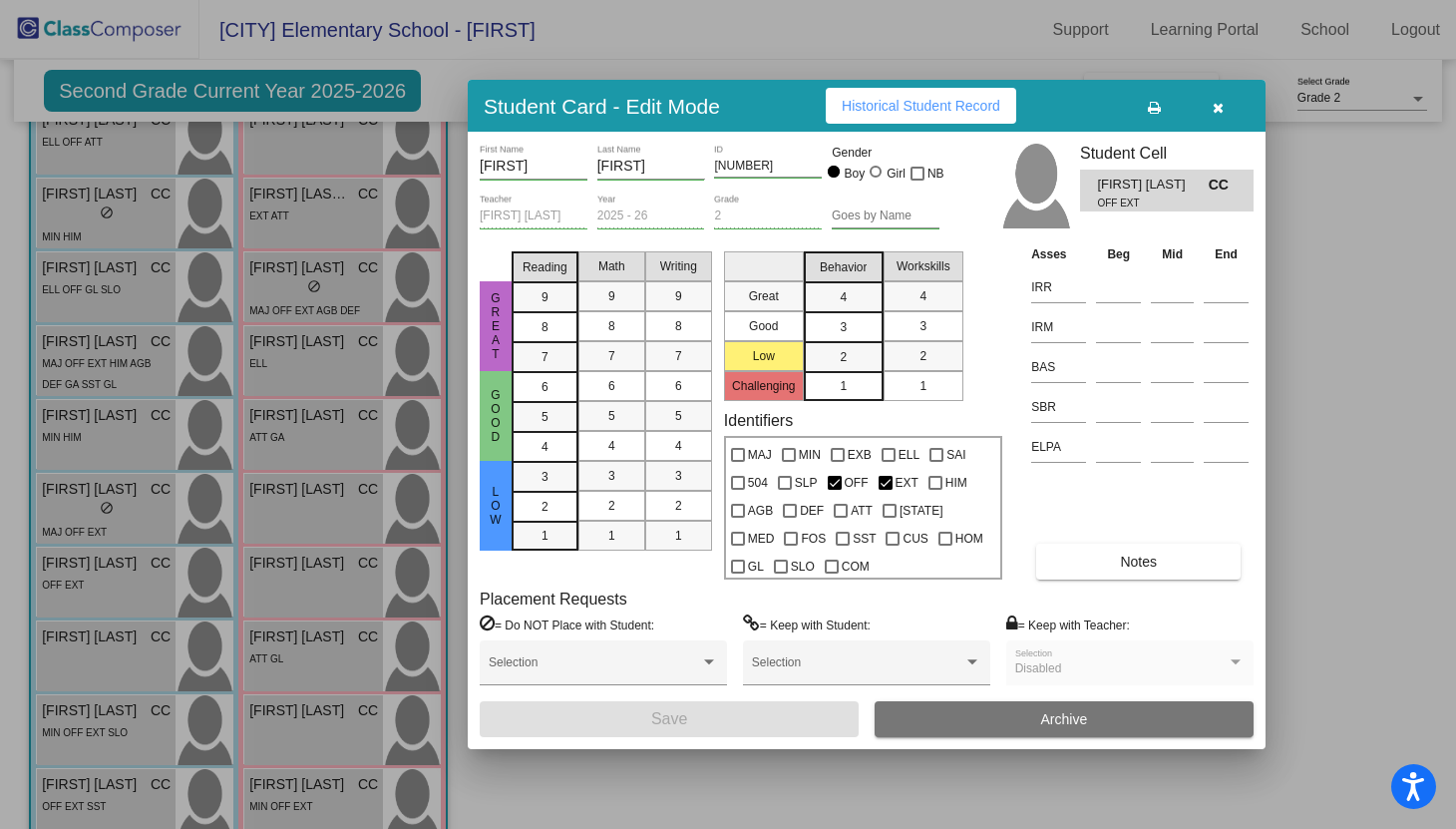 click at bounding box center [1218, 106] 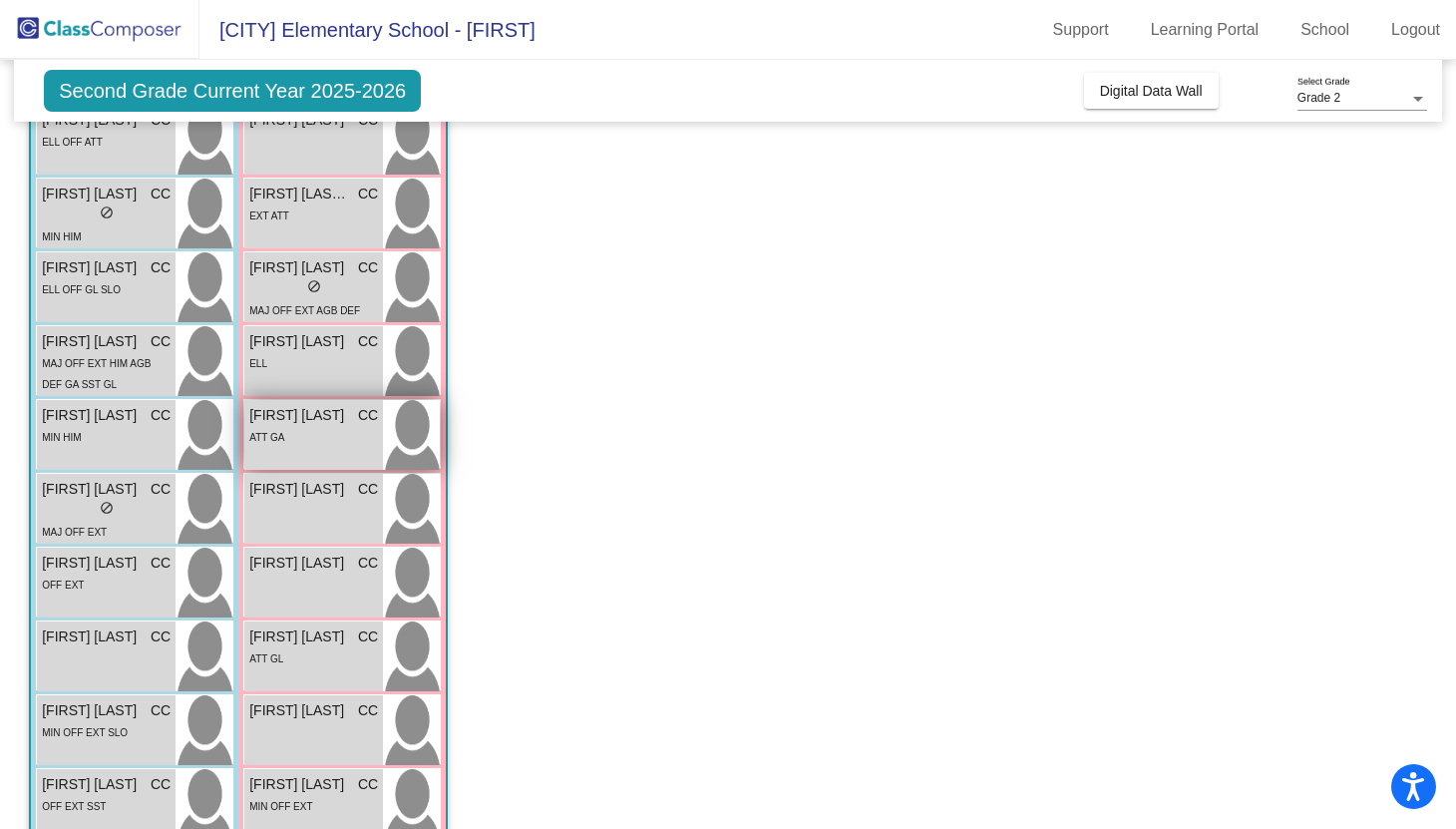 scroll, scrollTop: 237, scrollLeft: 0, axis: vertical 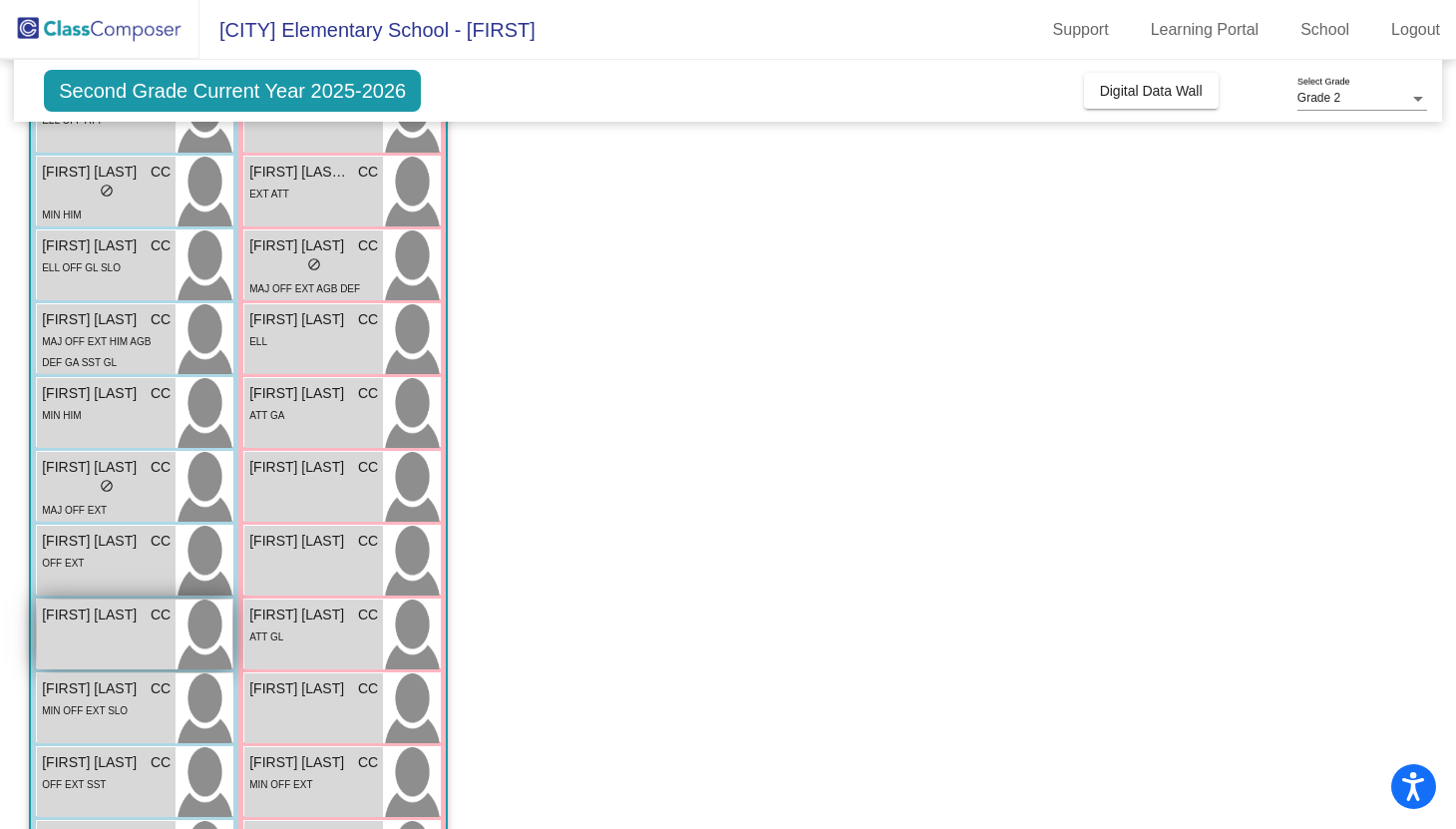 click on "[FIRST] [LAST] CC lock do_not_disturb_alt" at bounding box center (106, 634) 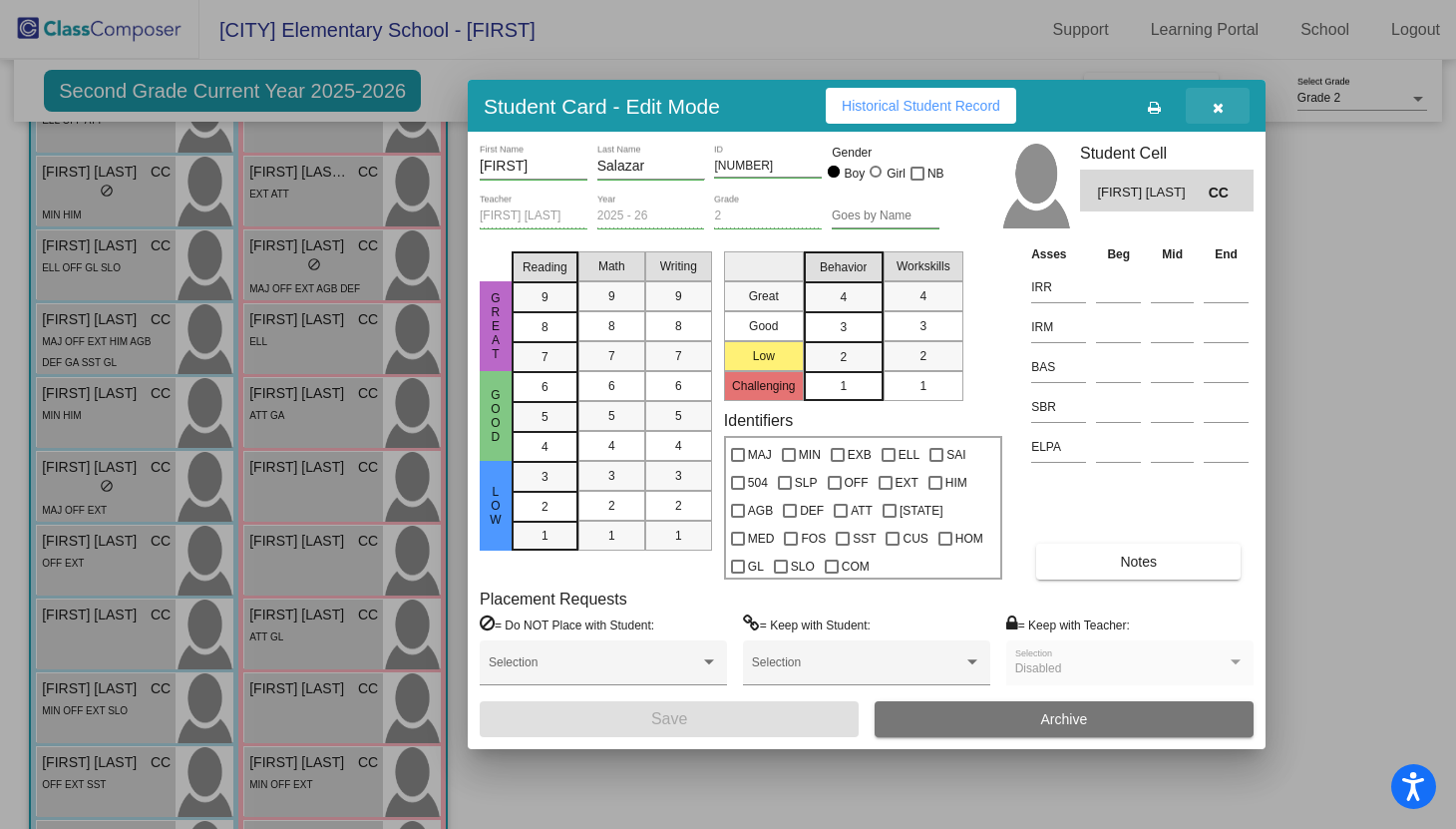 click at bounding box center [1218, 108] 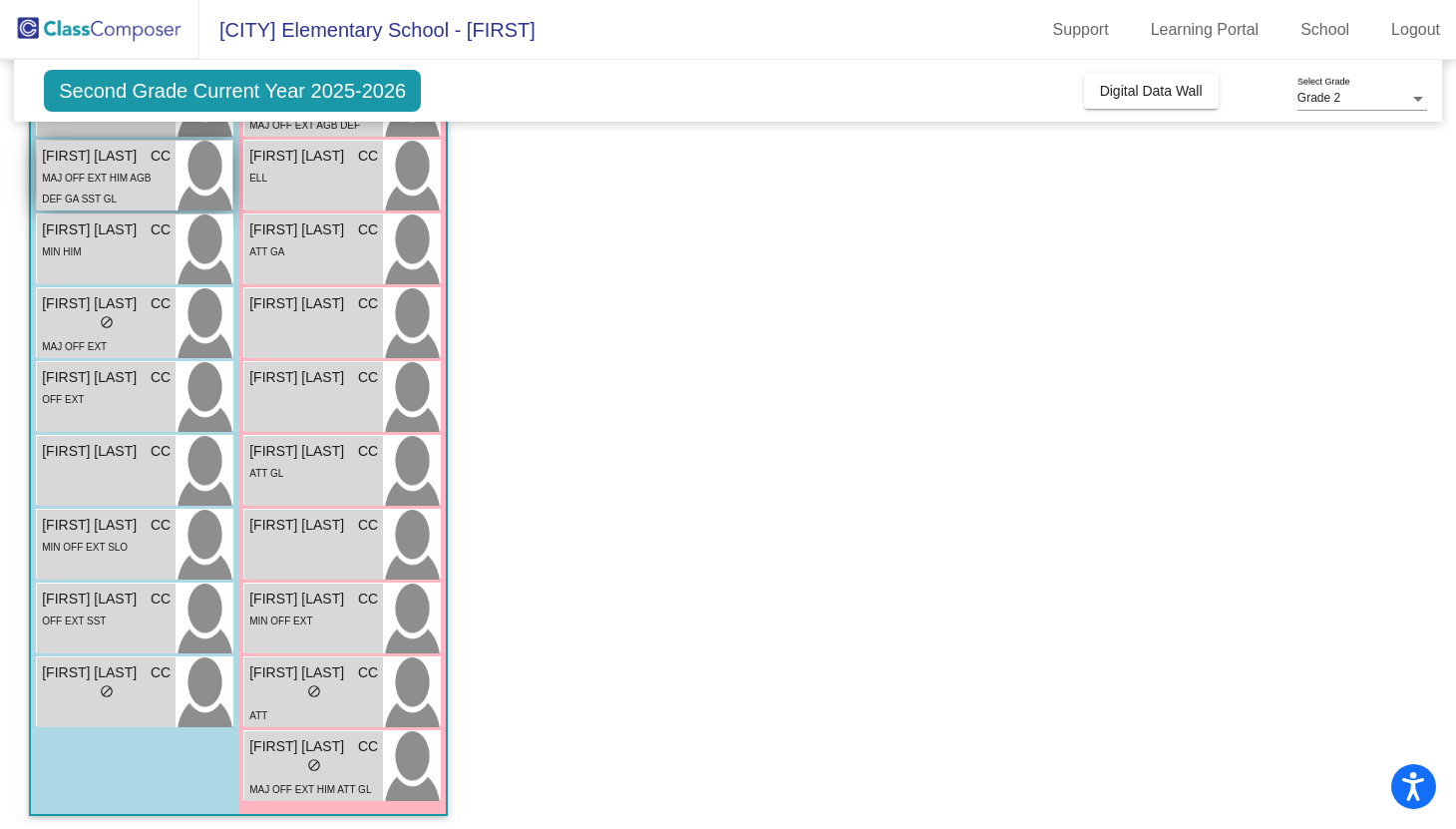 scroll, scrollTop: 408, scrollLeft: 0, axis: vertical 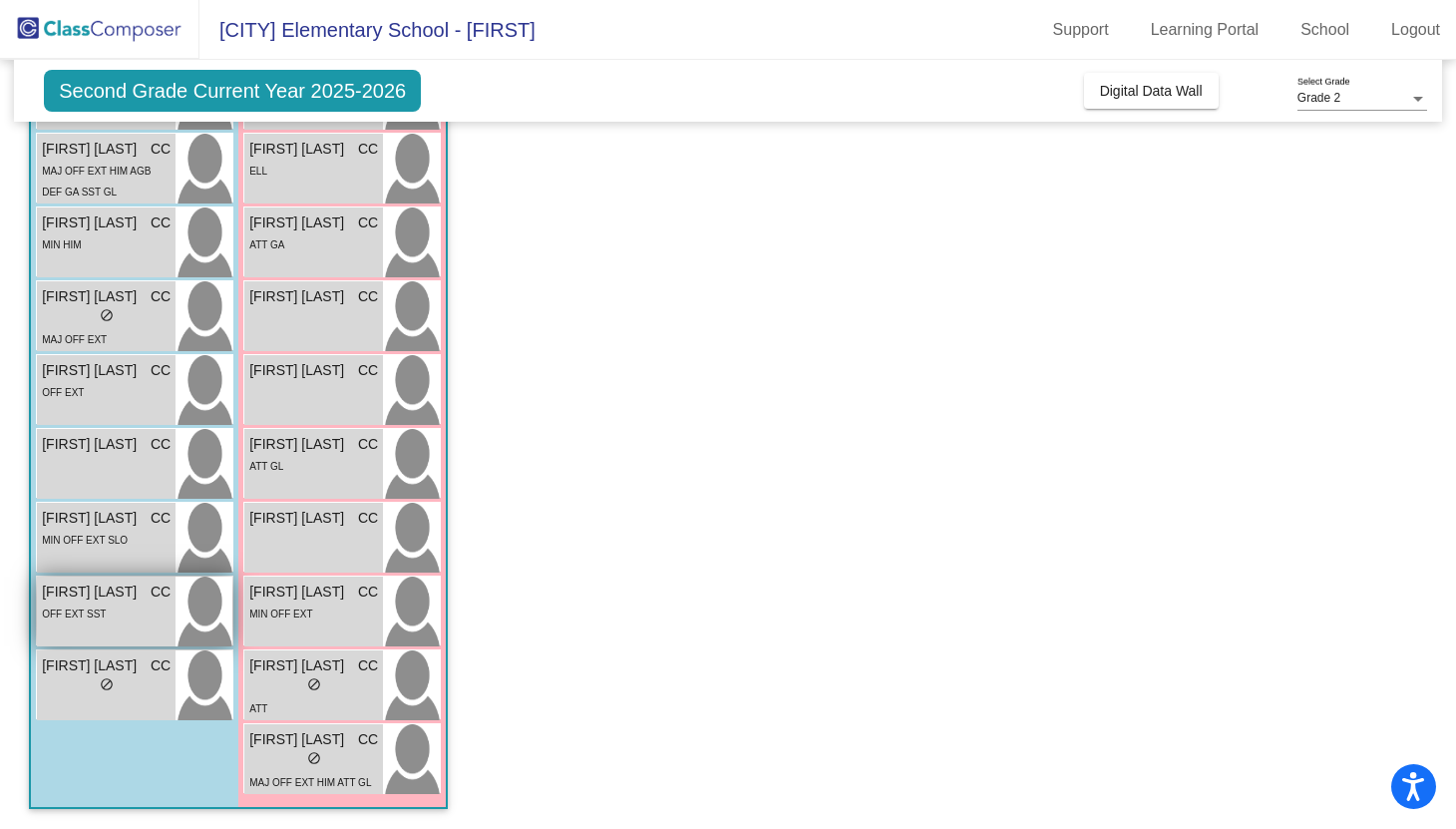 click on "OFF EXT SST" at bounding box center (106, 613) 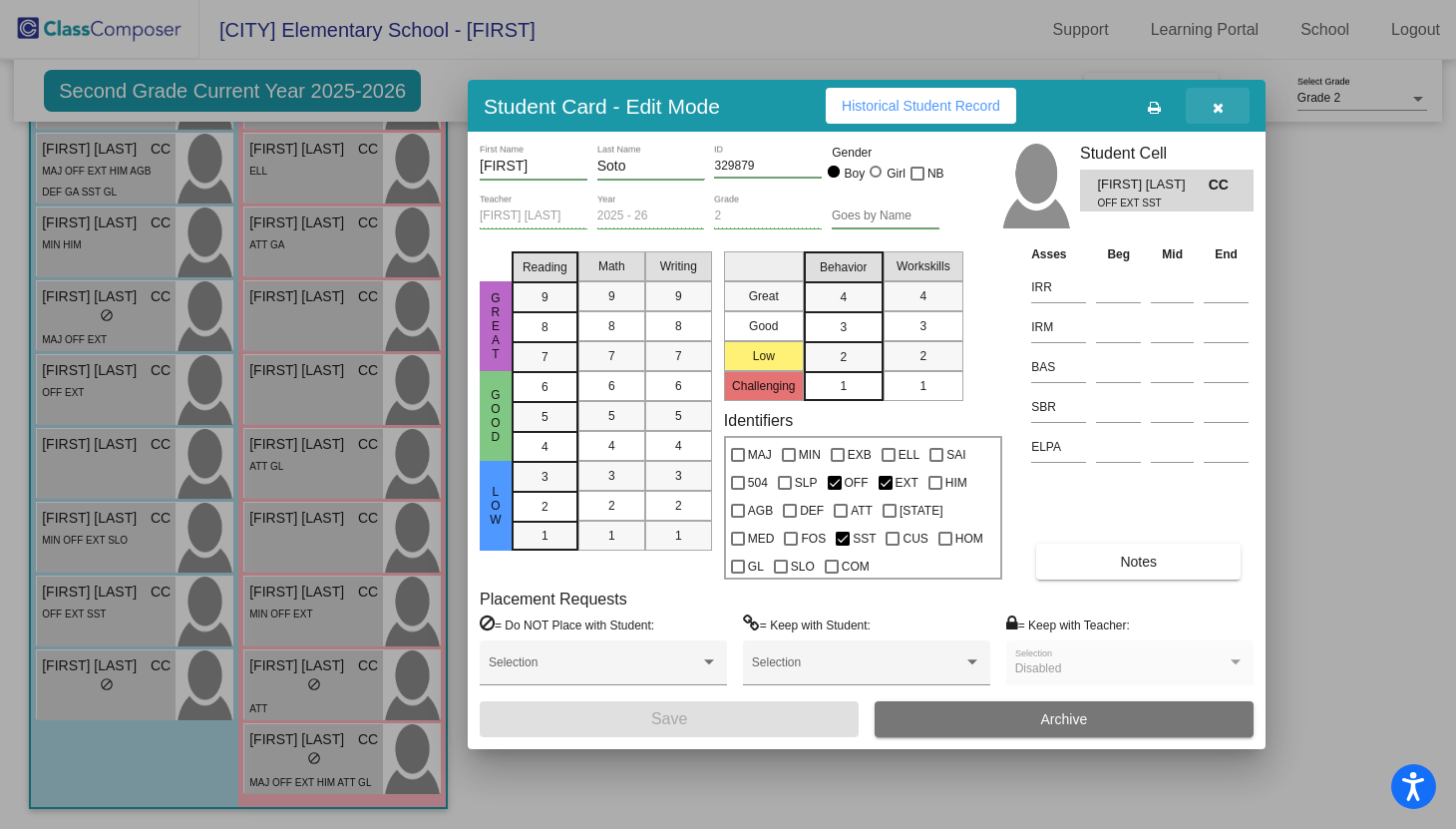 click at bounding box center [1218, 108] 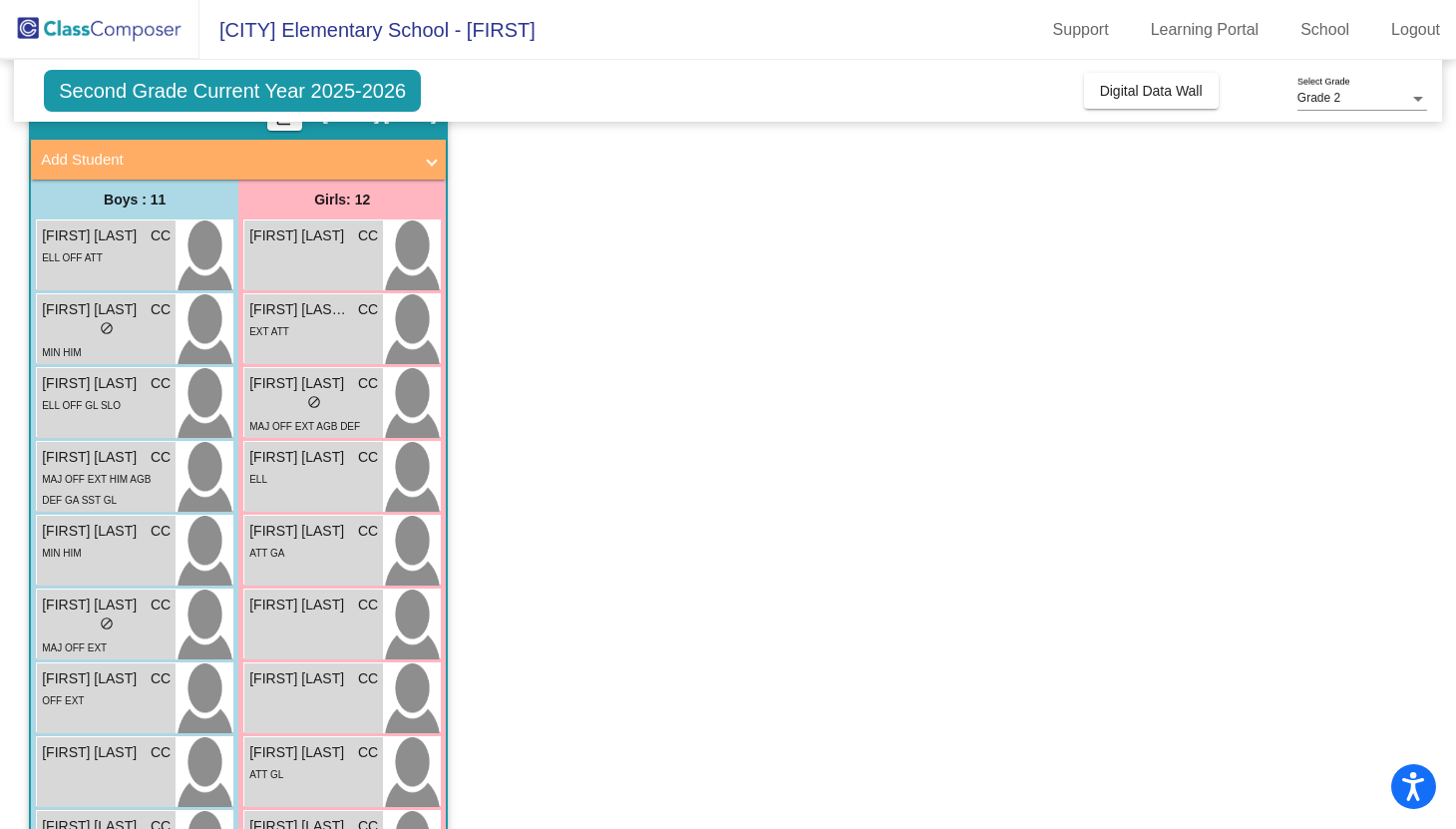 scroll, scrollTop: 103, scrollLeft: 0, axis: vertical 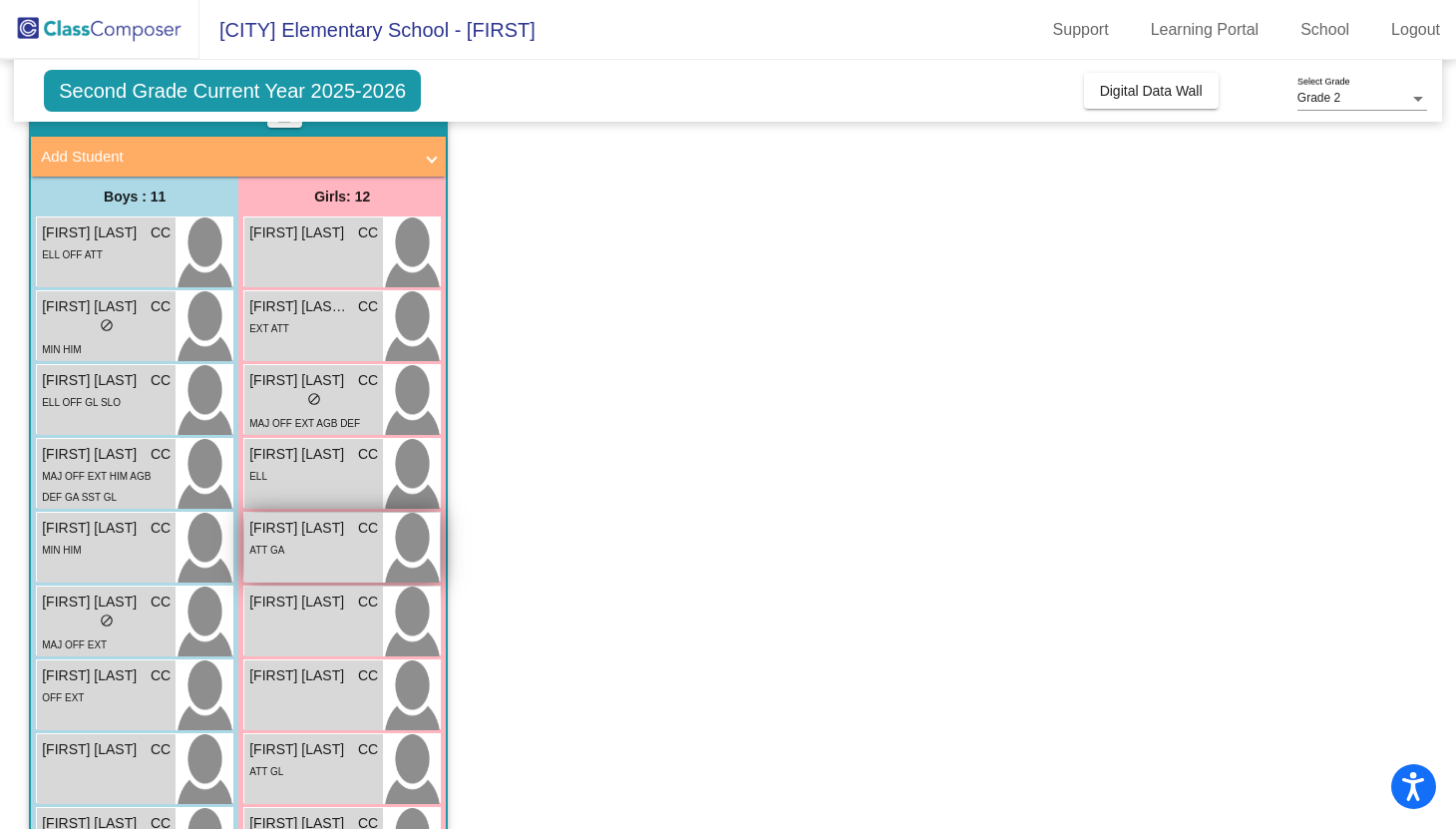 click on "ATT GA" at bounding box center (313, 549) 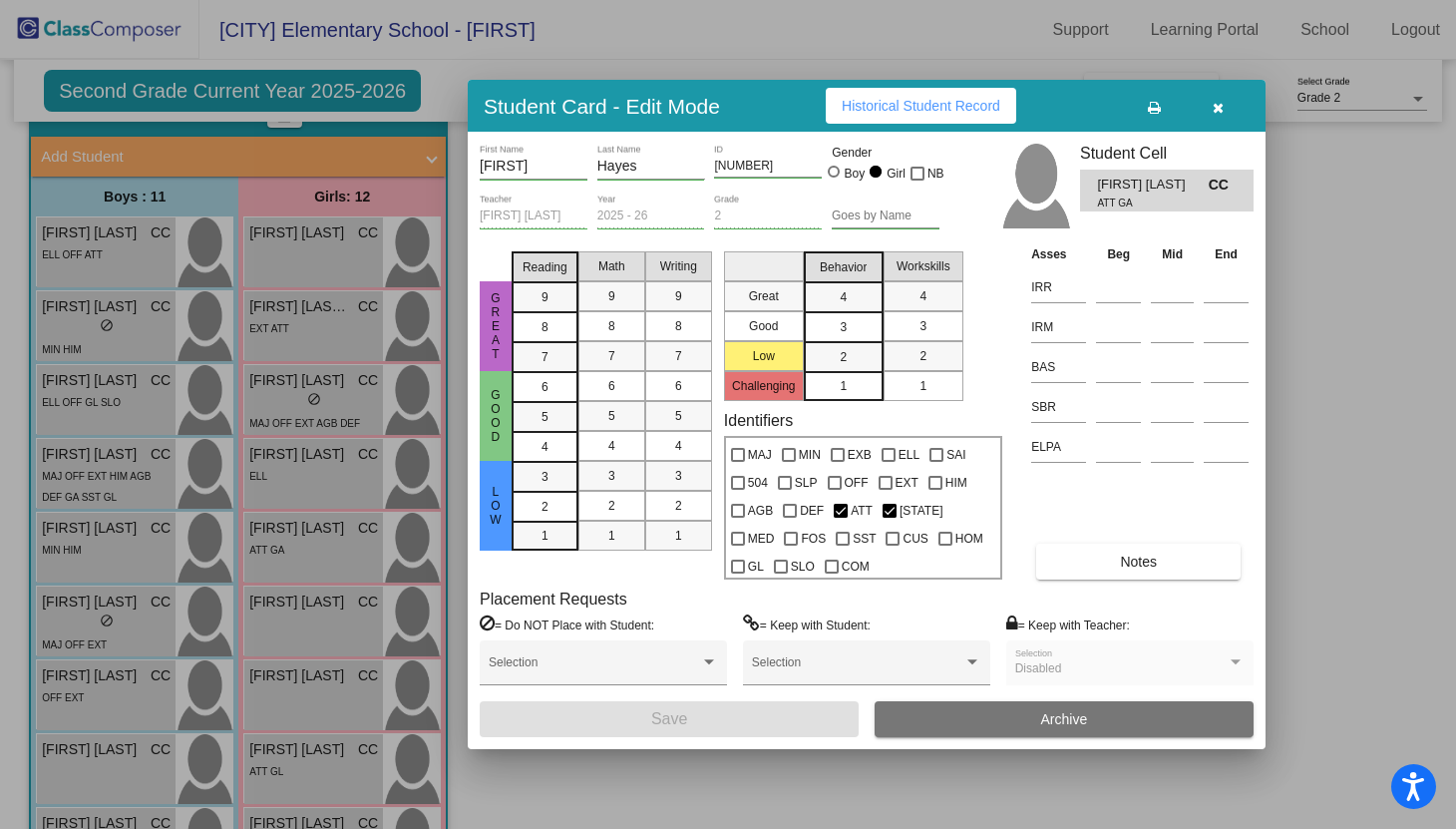 click at bounding box center (1218, 108) 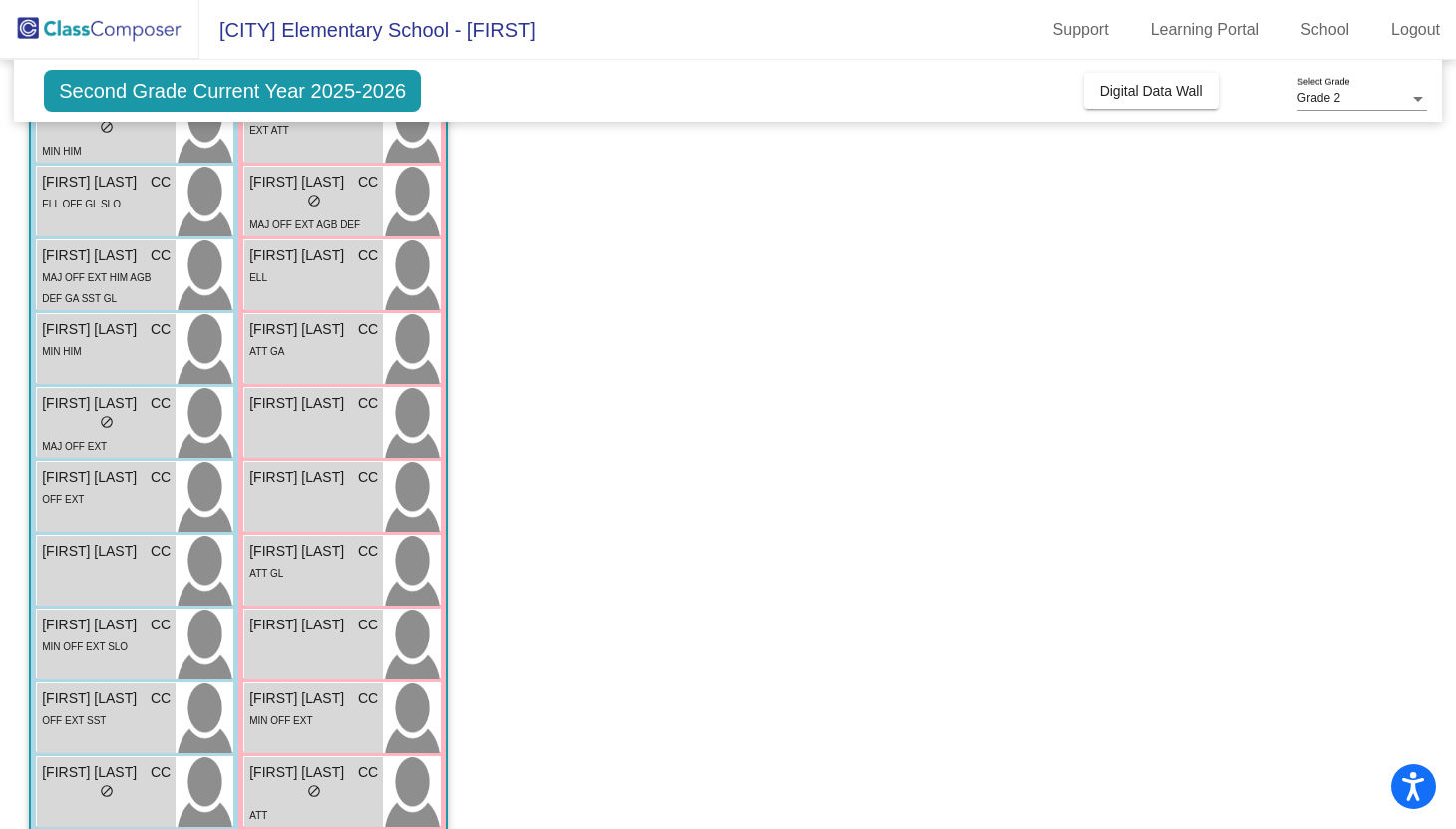 scroll, scrollTop: 348, scrollLeft: 0, axis: vertical 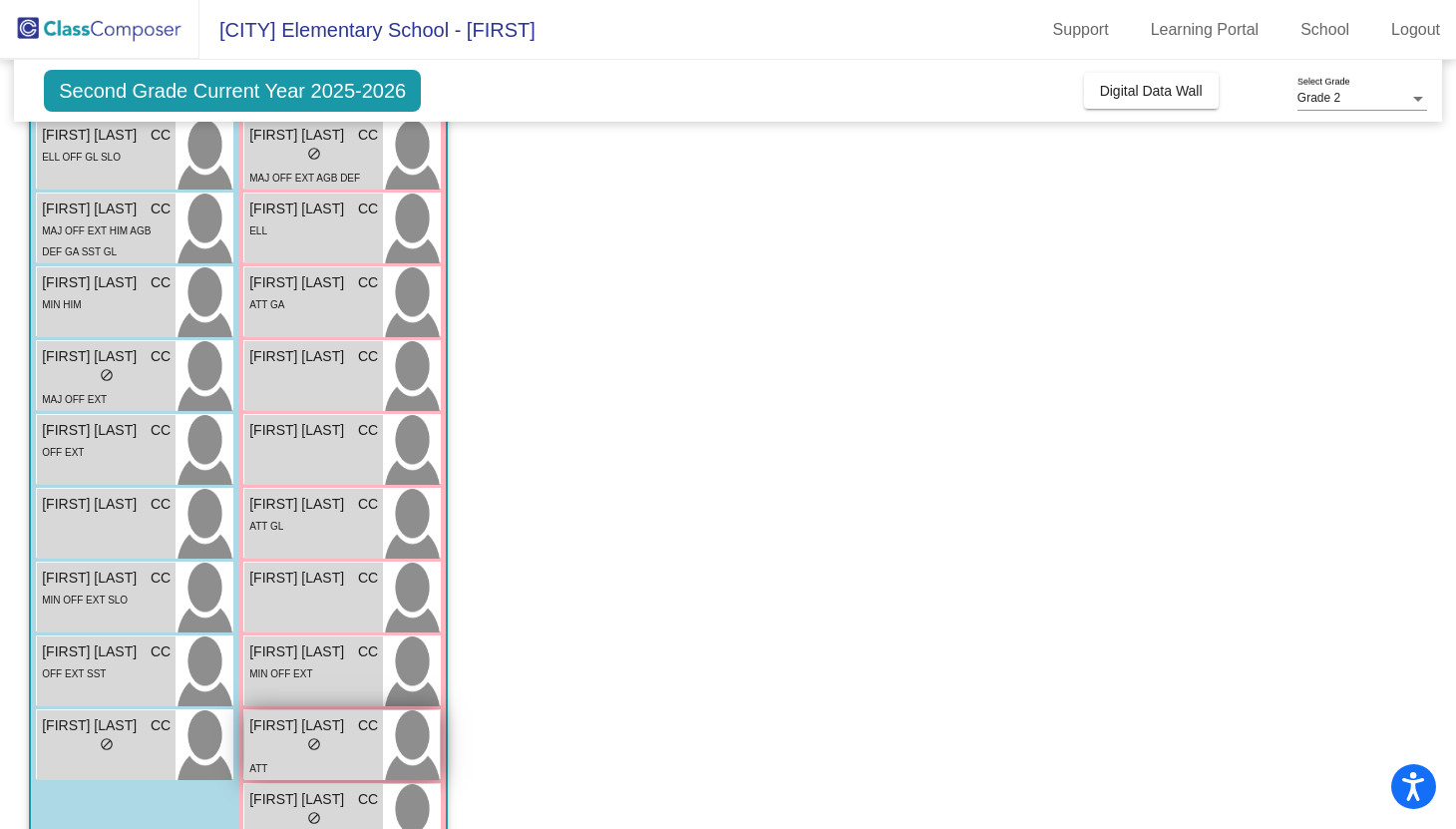 click on "[FIRST] [LAST]" at bounding box center [299, 725] 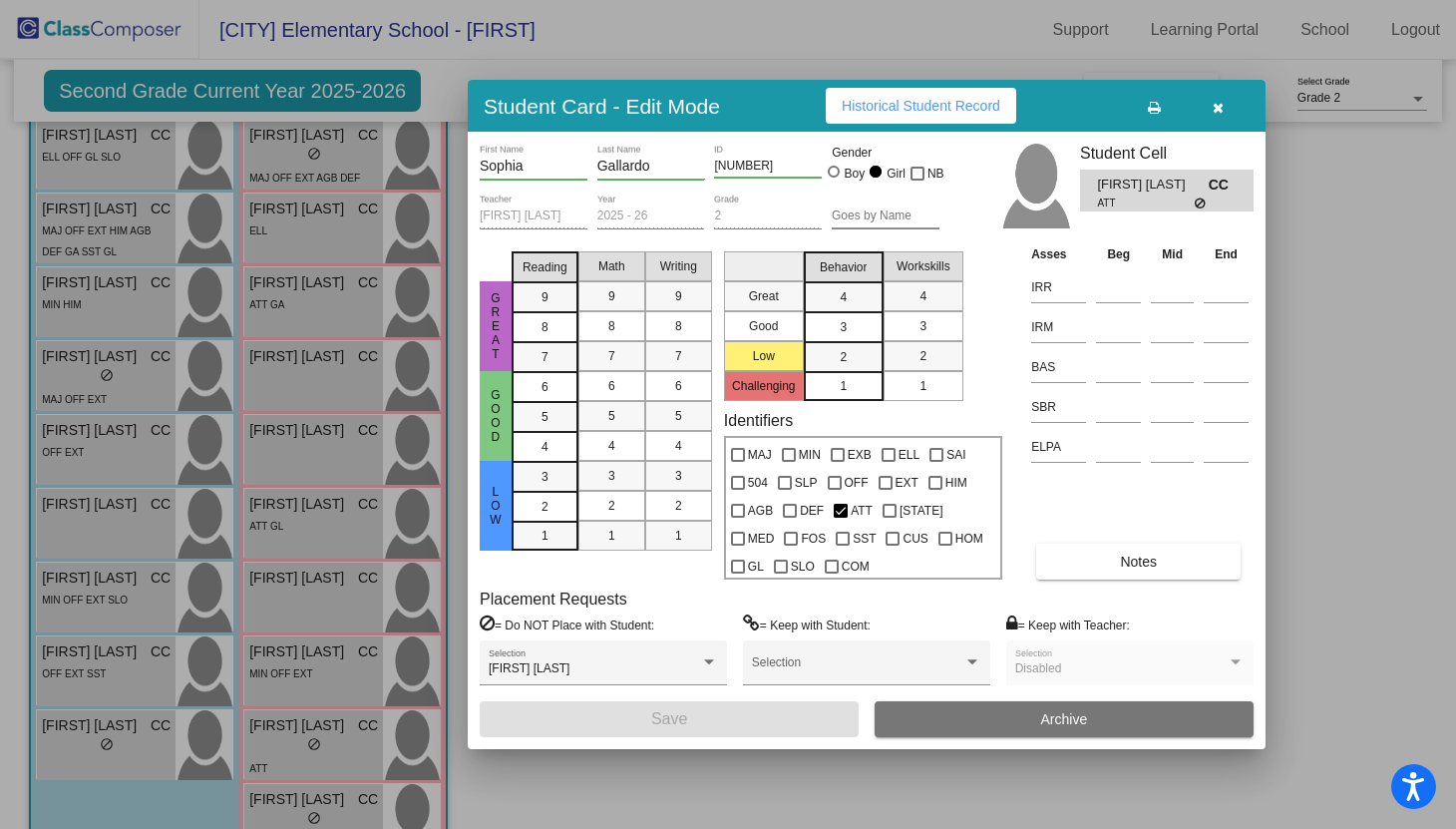 click at bounding box center (1218, 106) 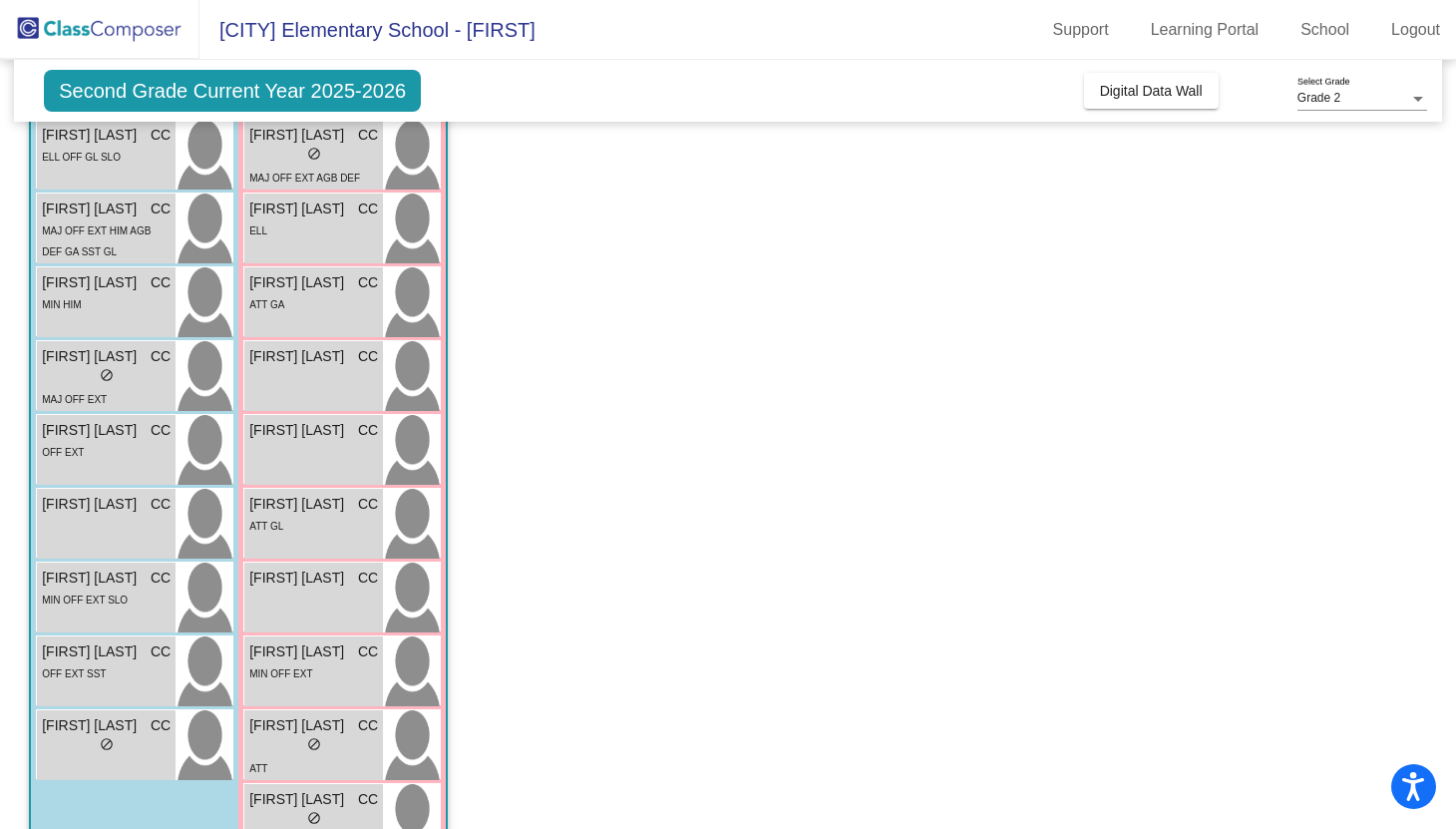 scroll, scrollTop: 0, scrollLeft: 0, axis: both 